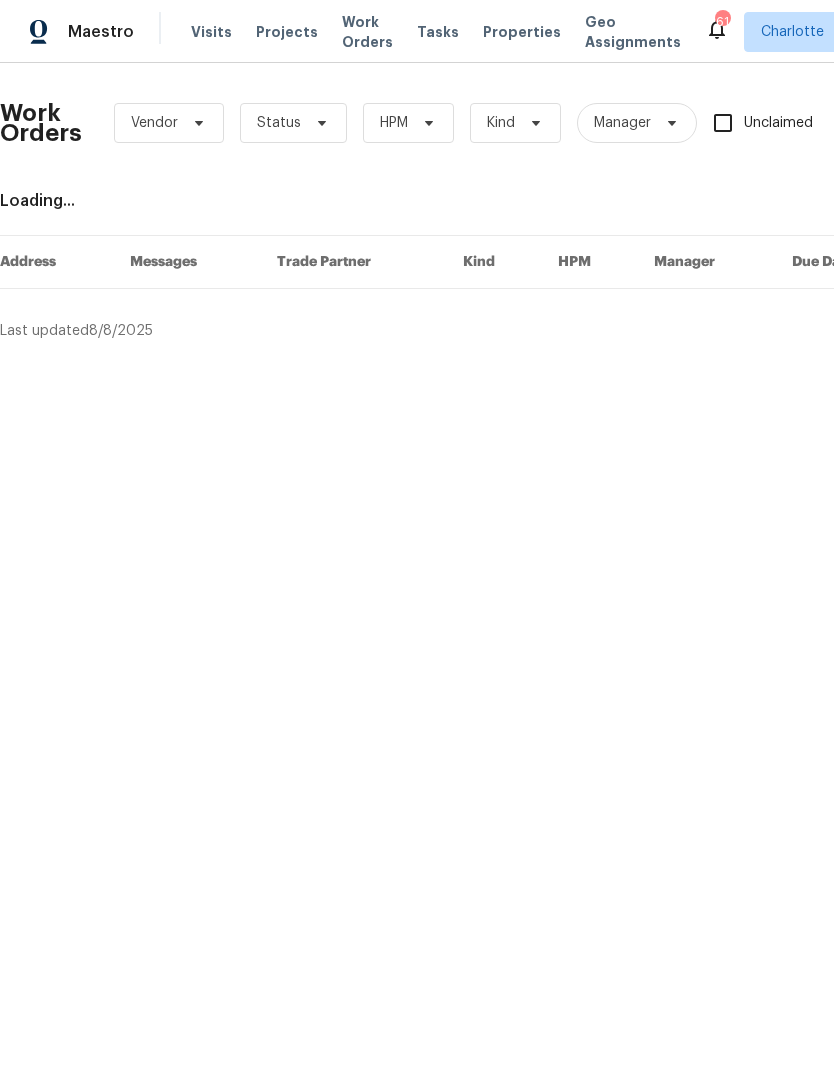 scroll, scrollTop: 0, scrollLeft: 0, axis: both 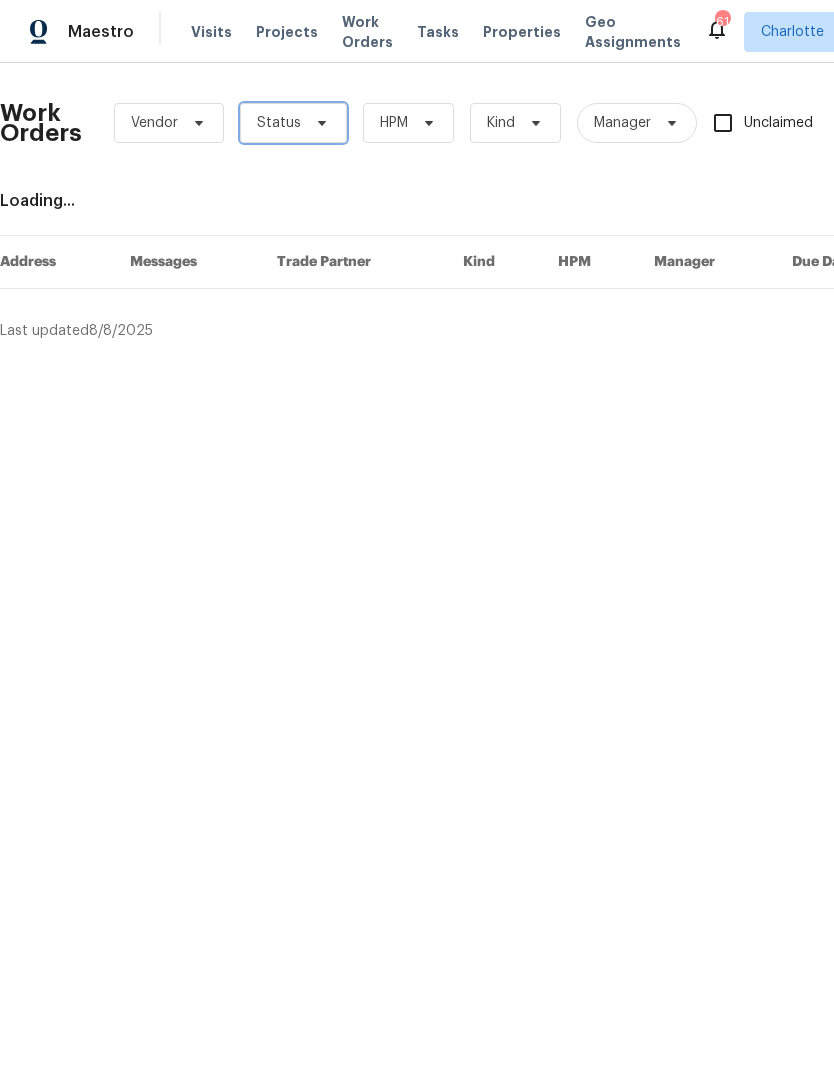 click 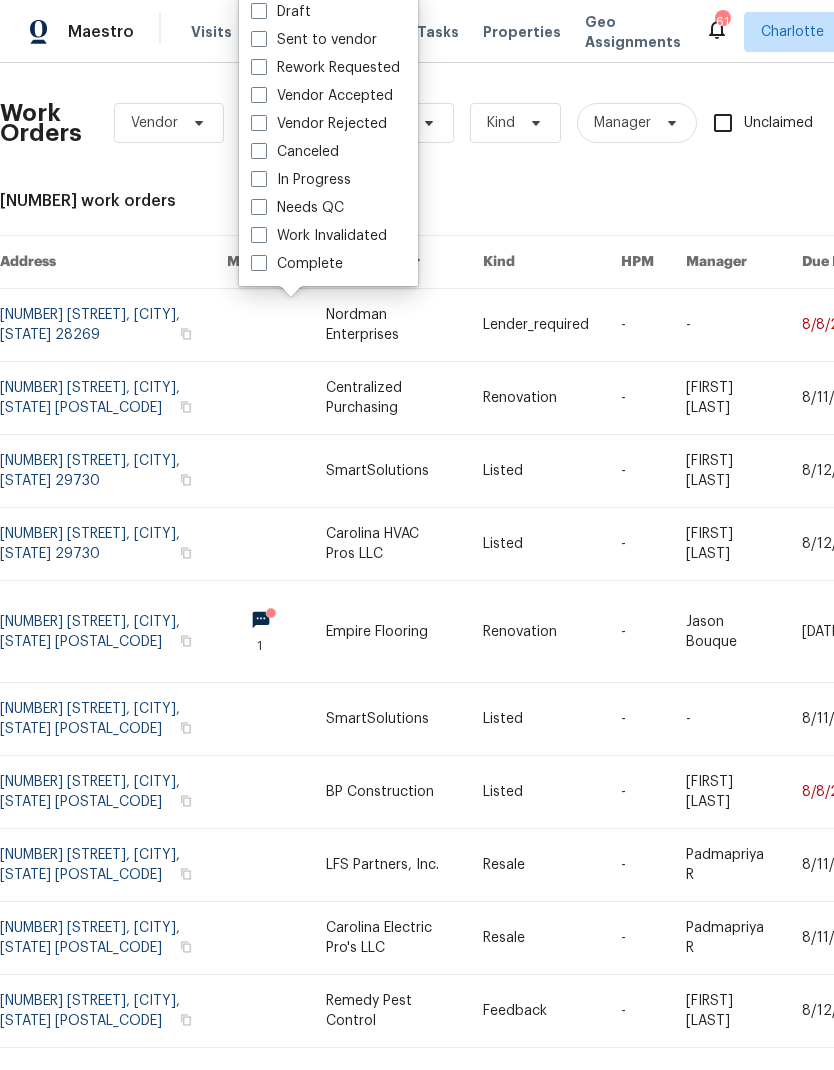 click on "Needs QC" at bounding box center (297, 208) 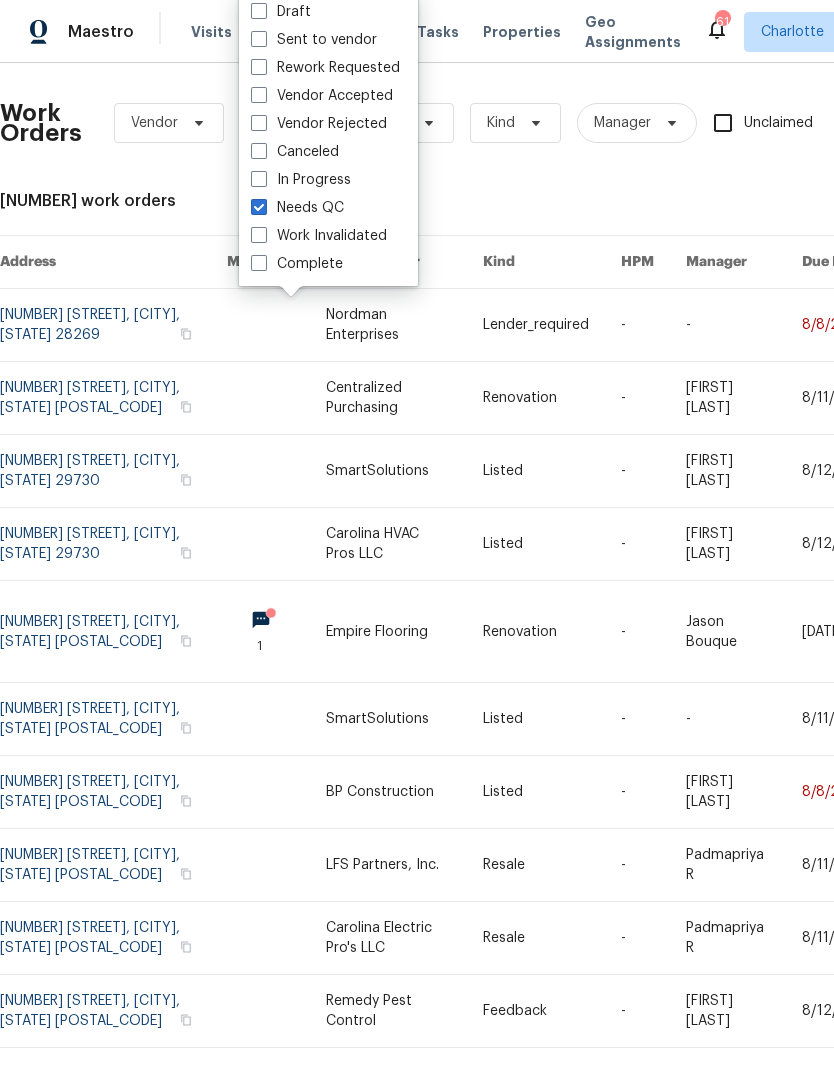 checkbox on "true" 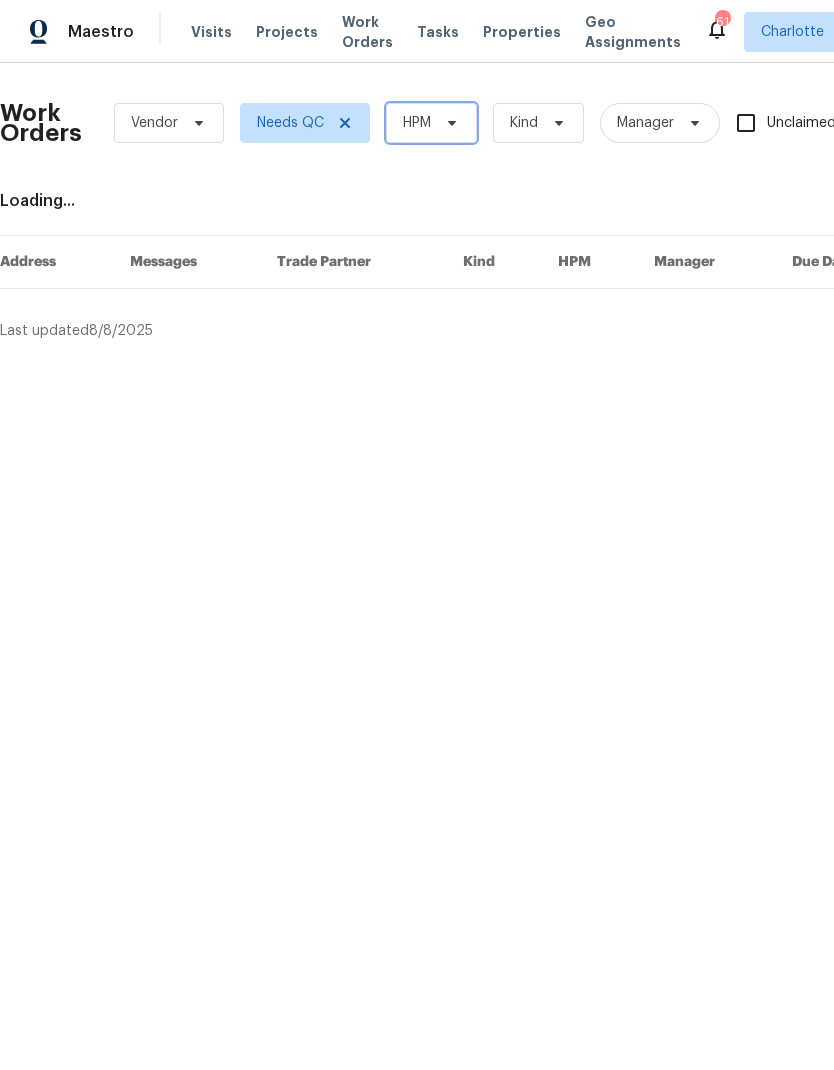 click on "HPM" at bounding box center [417, 123] 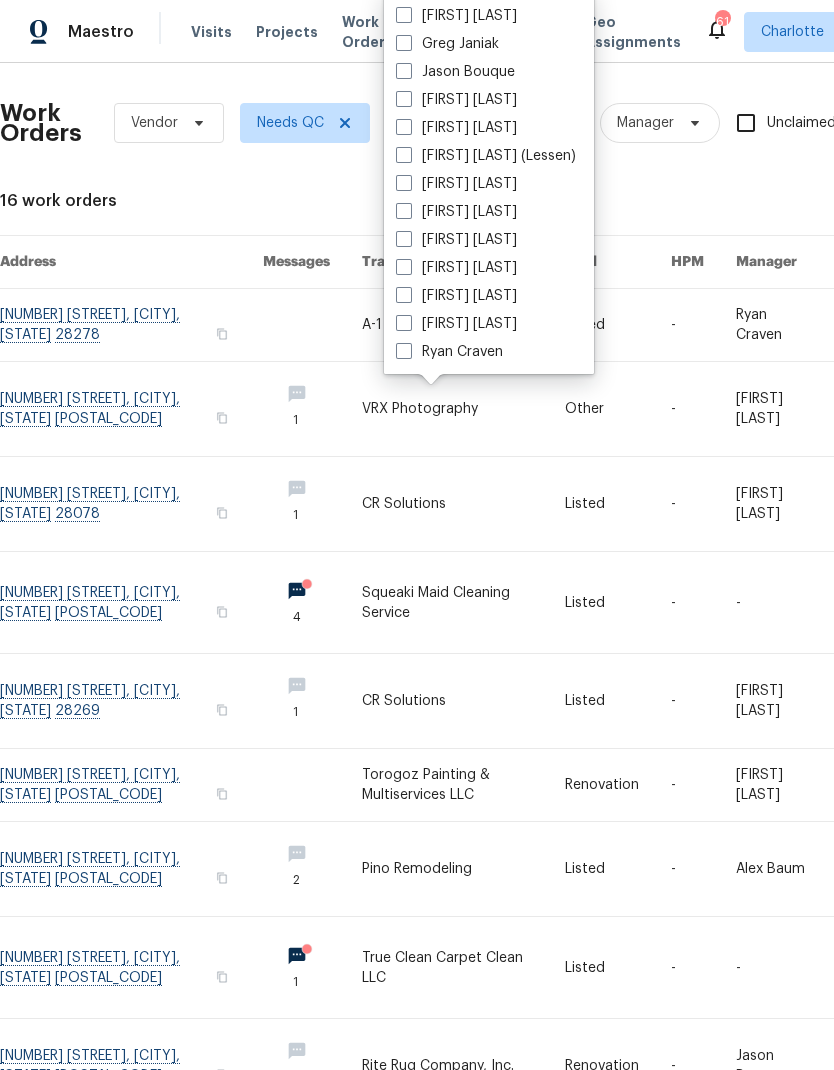 scroll, scrollTop: 248, scrollLeft: 0, axis: vertical 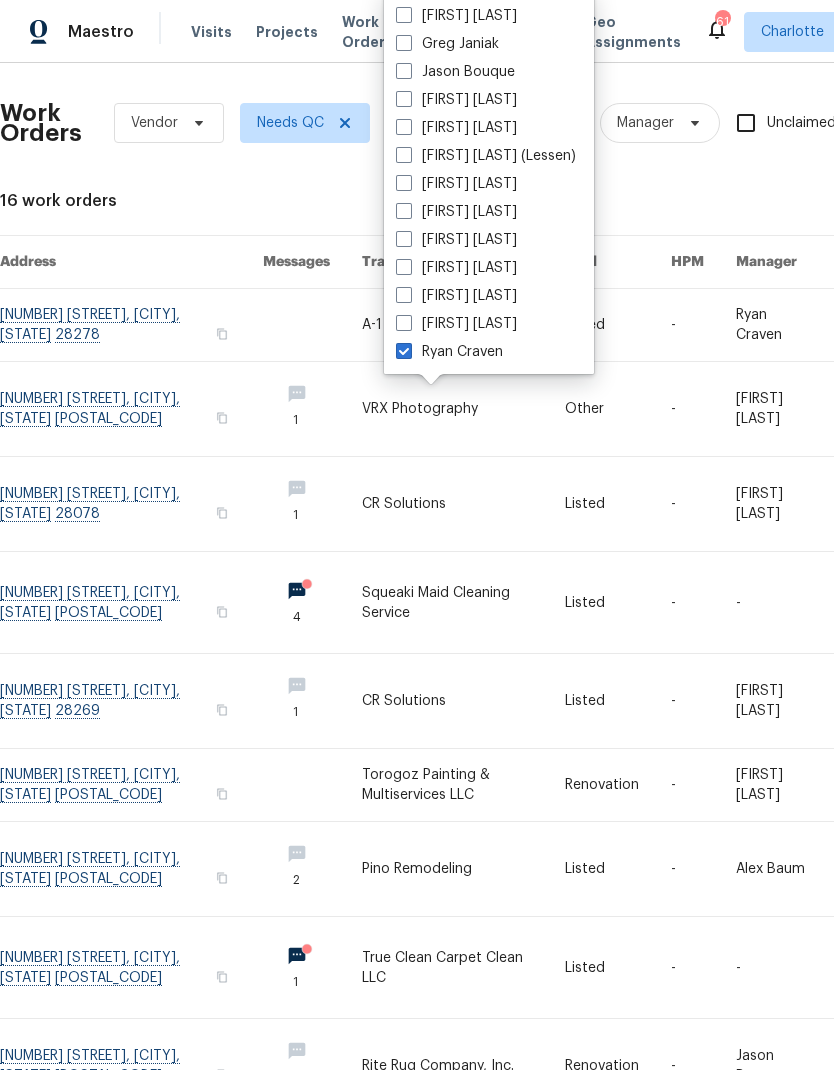 checkbox on "true" 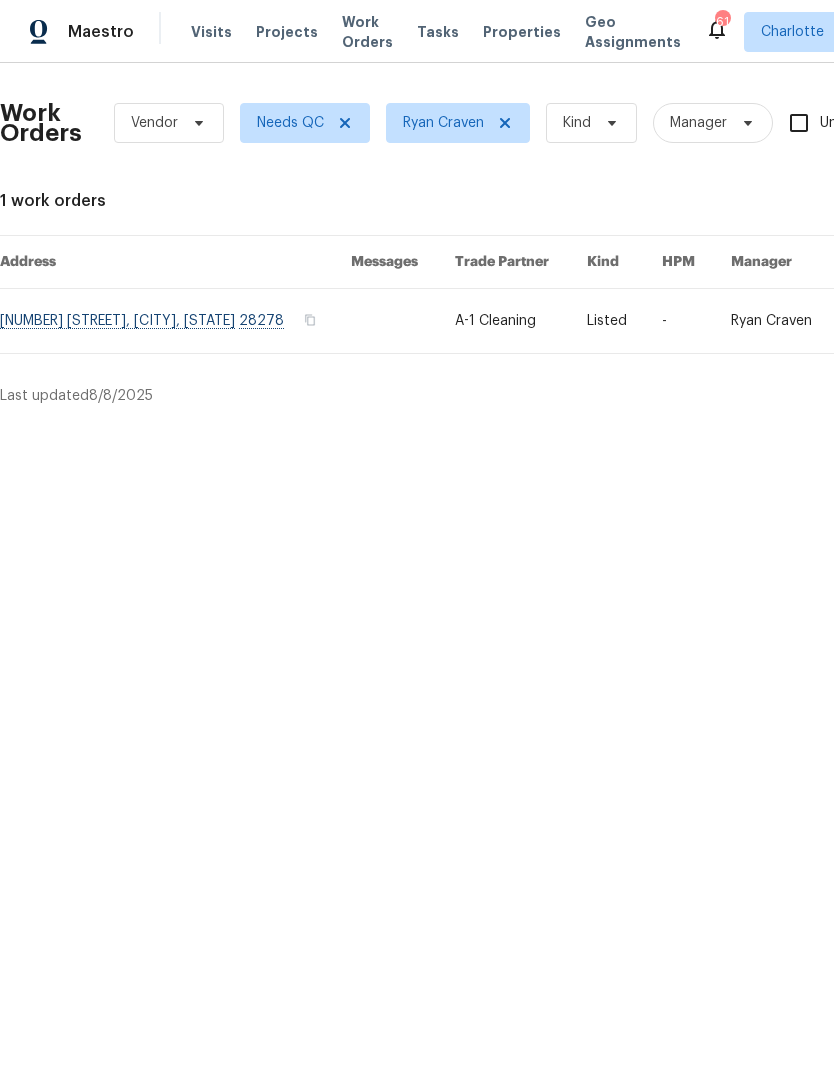 click at bounding box center (175, 321) 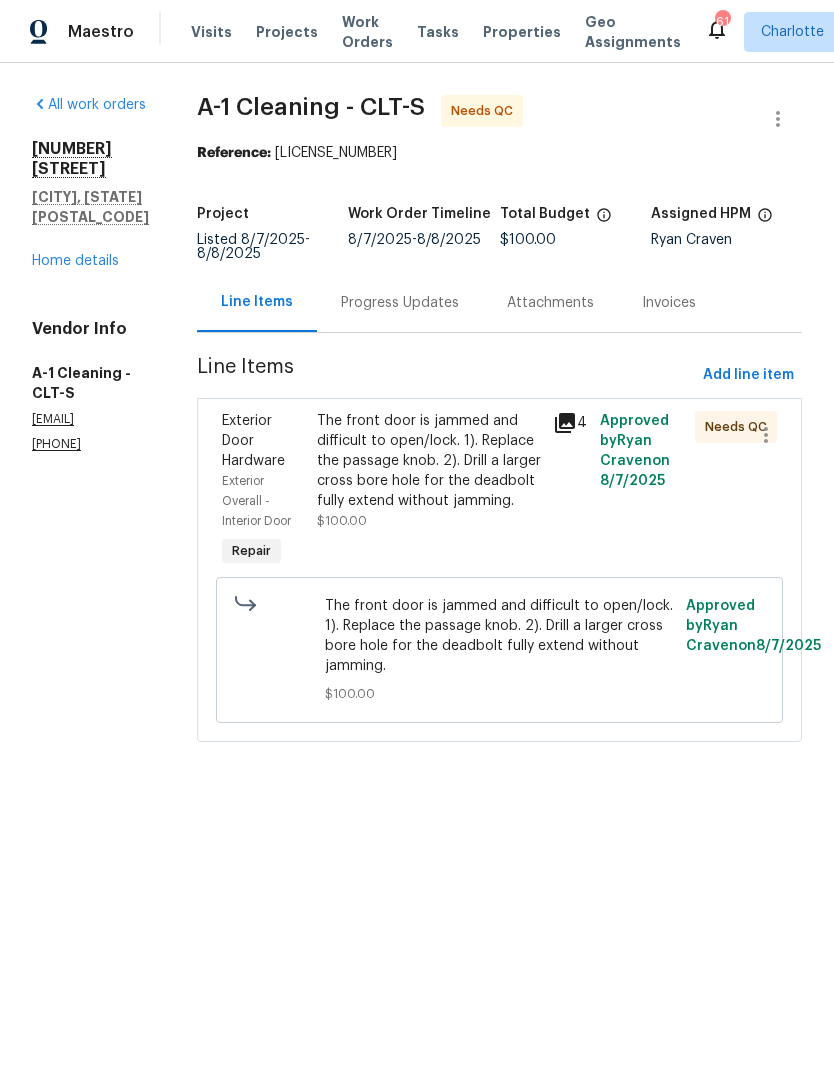 click on "The front door is jammed and difficult to open/lock.
1). Replace the passage knob.
2). Drill a larger cross bore hole for the deadbolt fully extend without jamming." at bounding box center [429, 461] 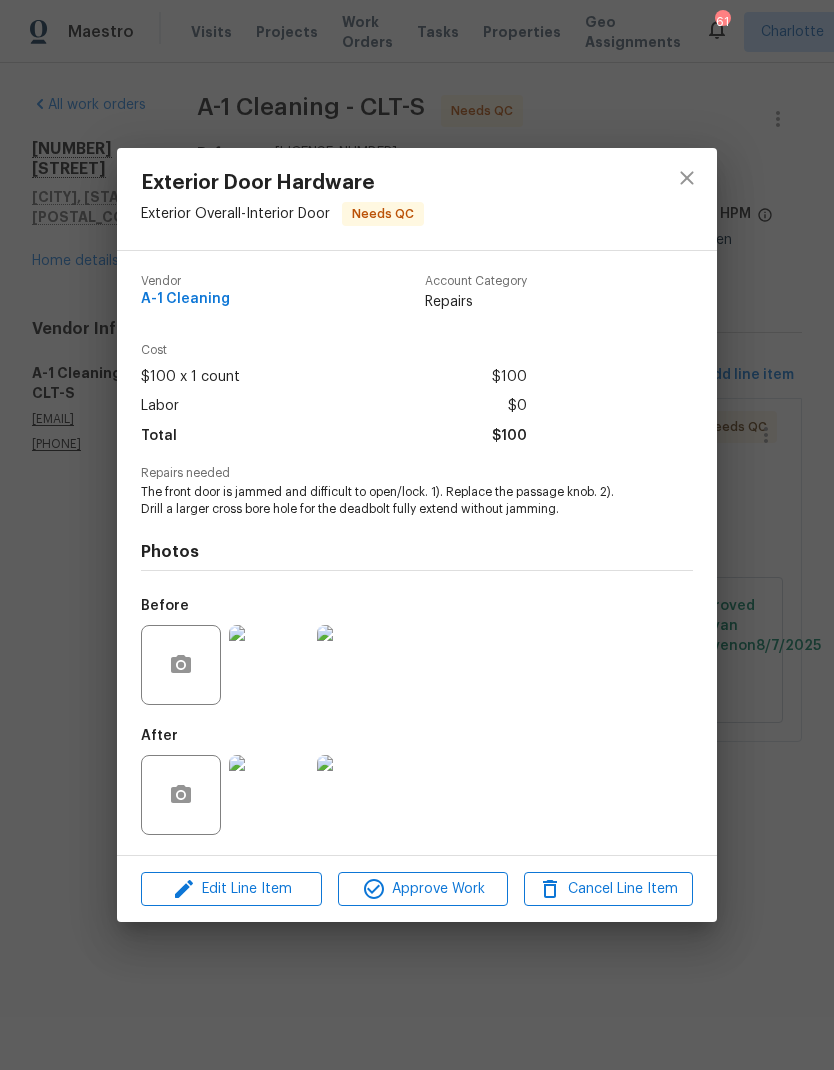 click at bounding box center [269, 795] 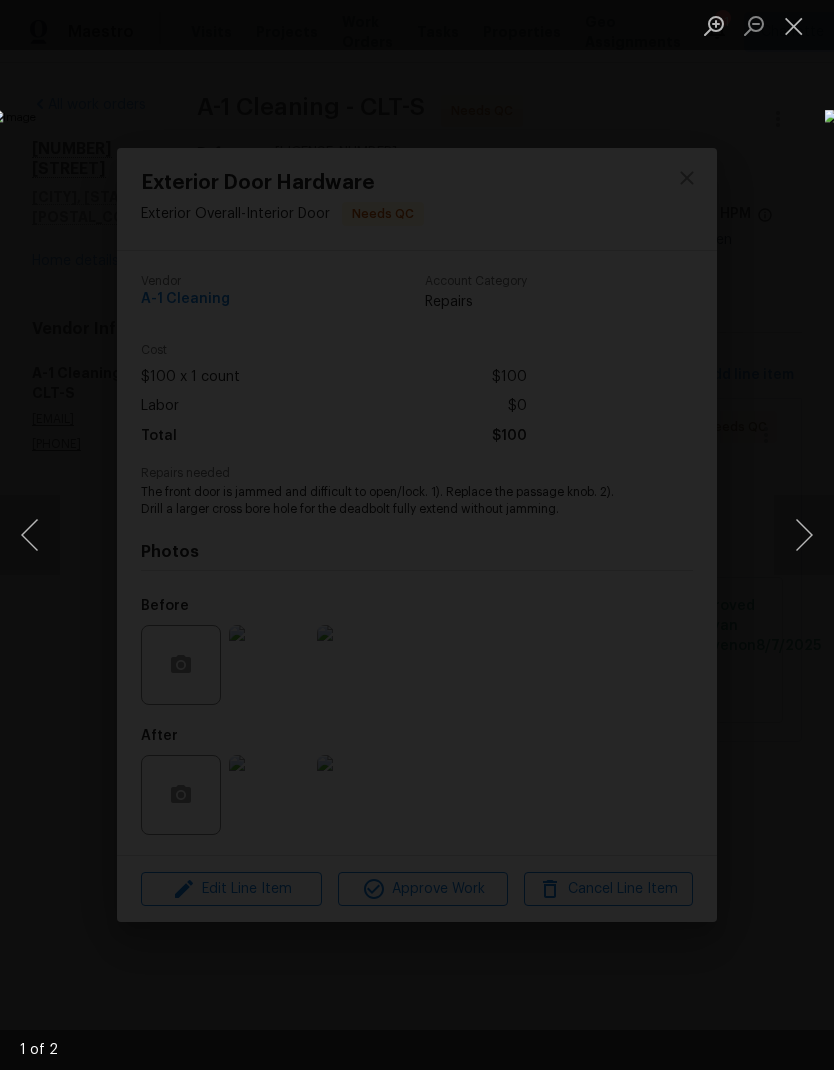 click at bounding box center [804, 535] 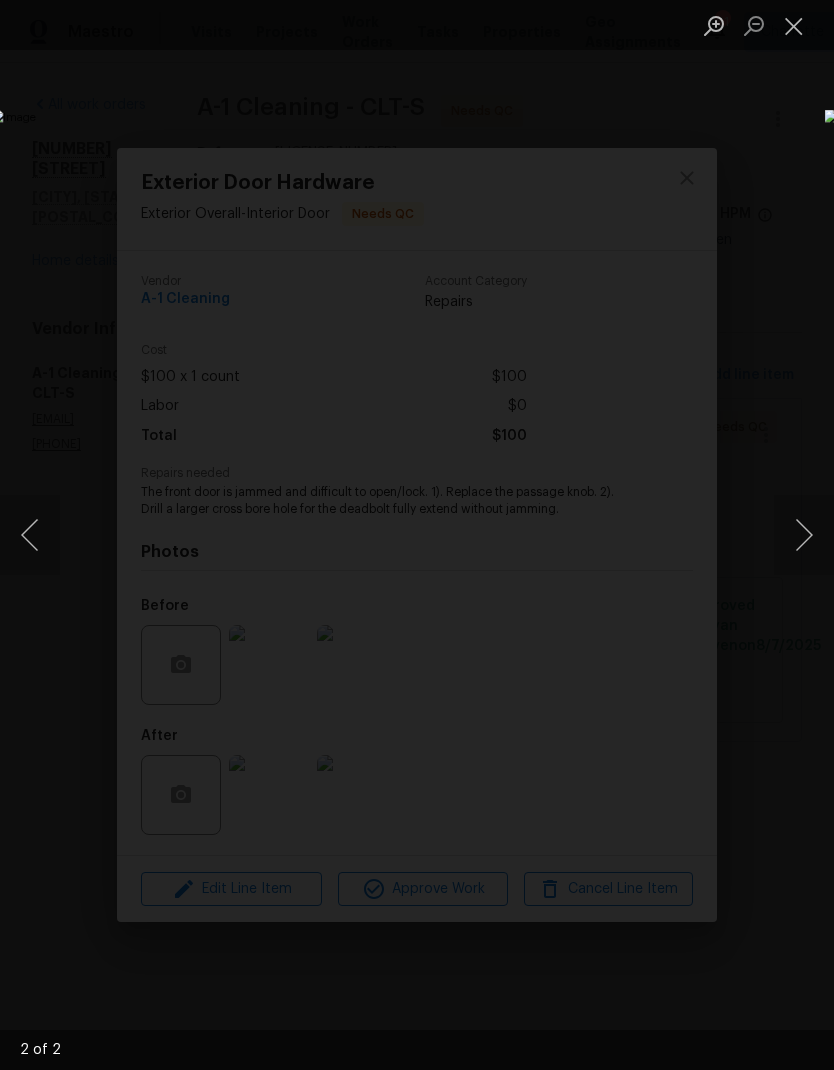click at bounding box center (30, 535) 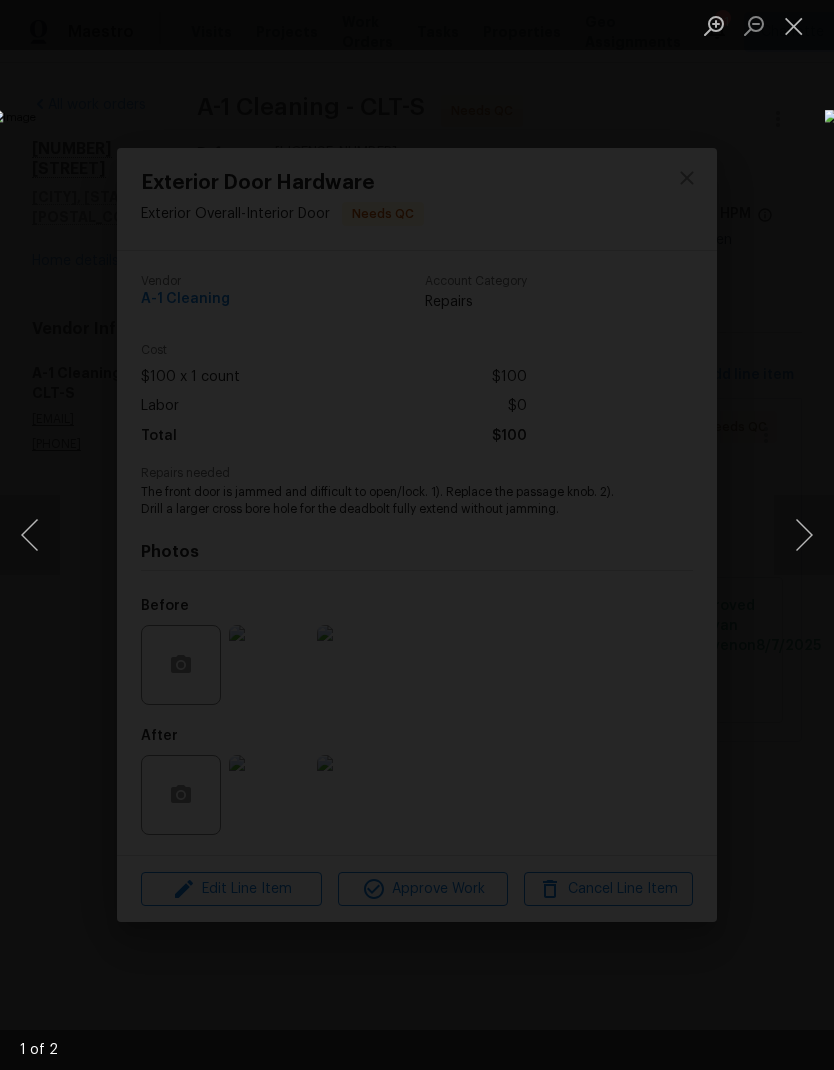 click at bounding box center [804, 535] 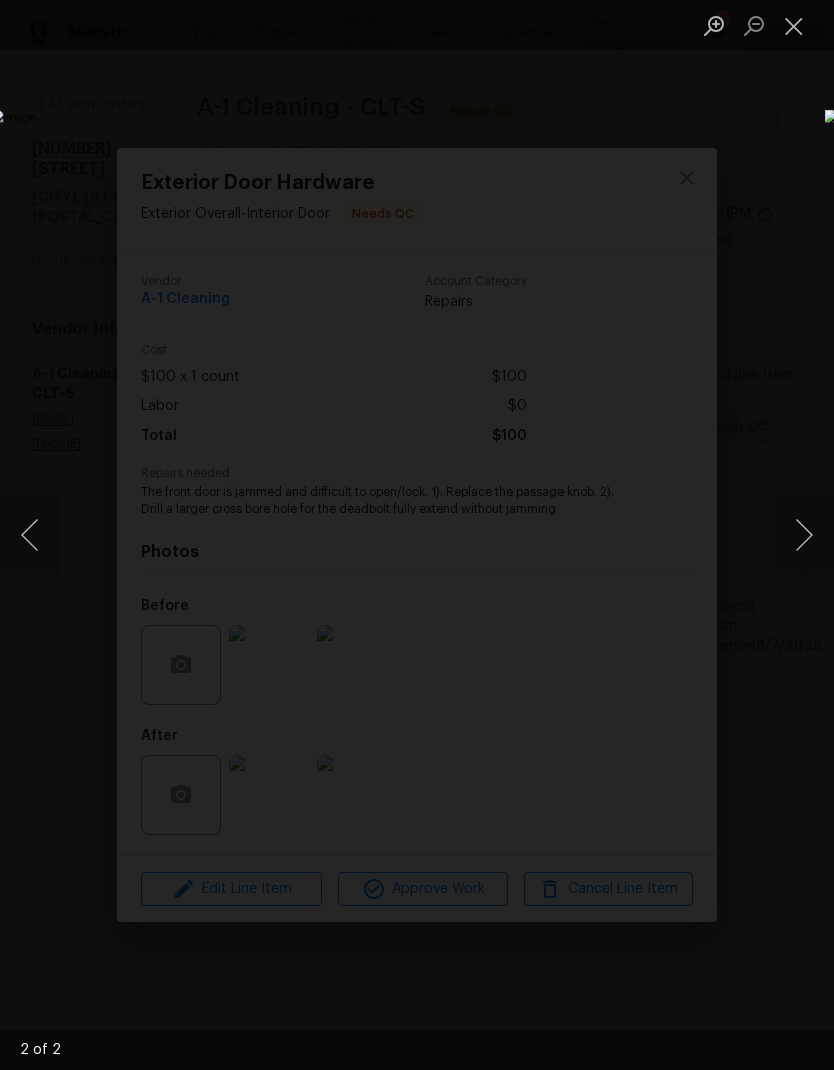 click at bounding box center (804, 535) 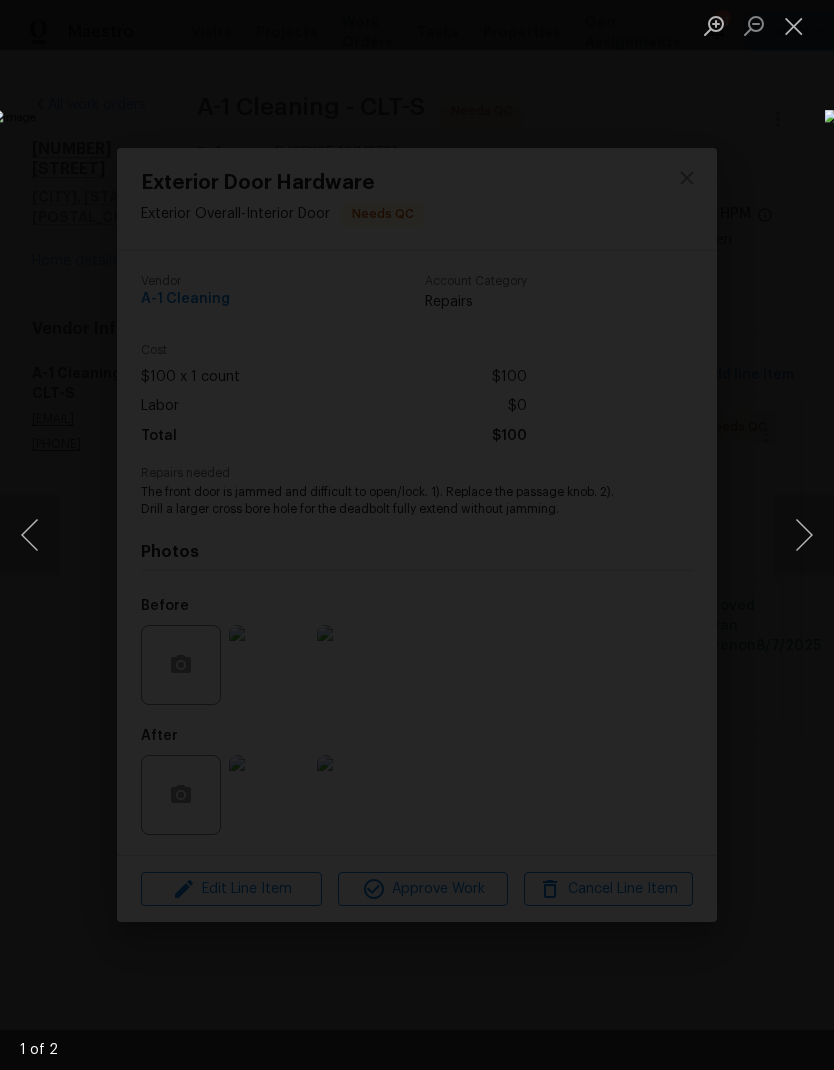 click at bounding box center [30, 535] 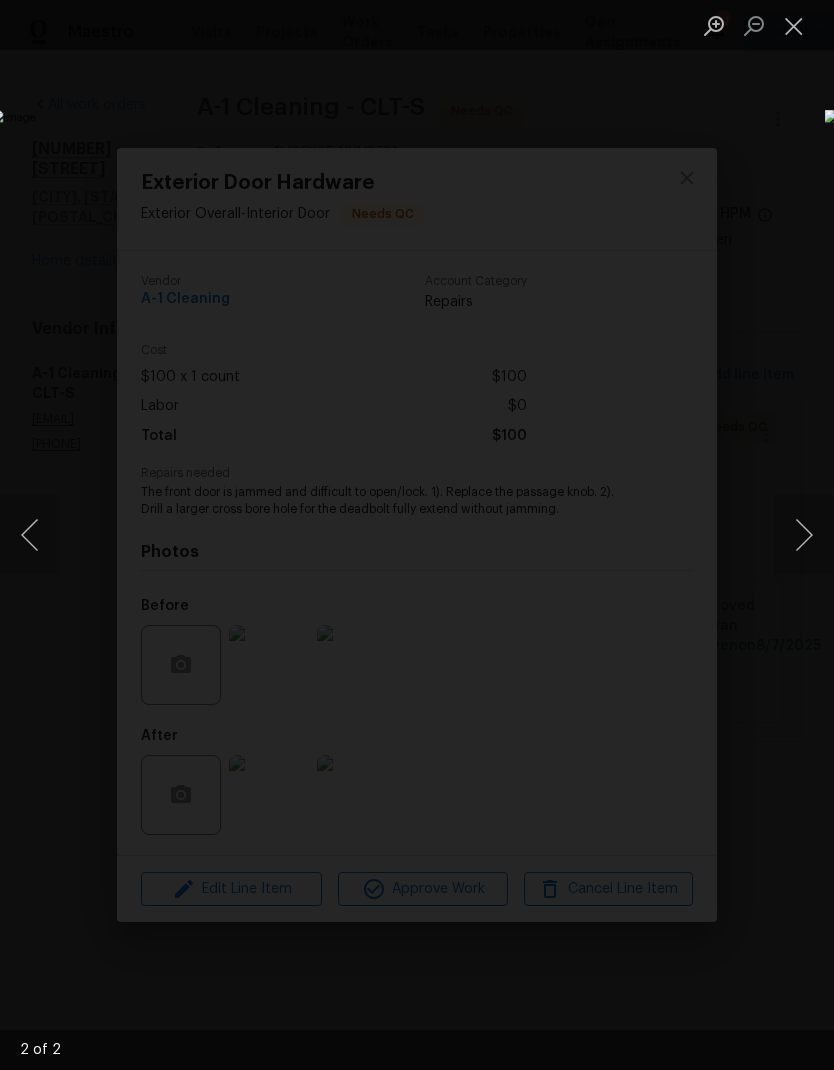 click at bounding box center [30, 535] 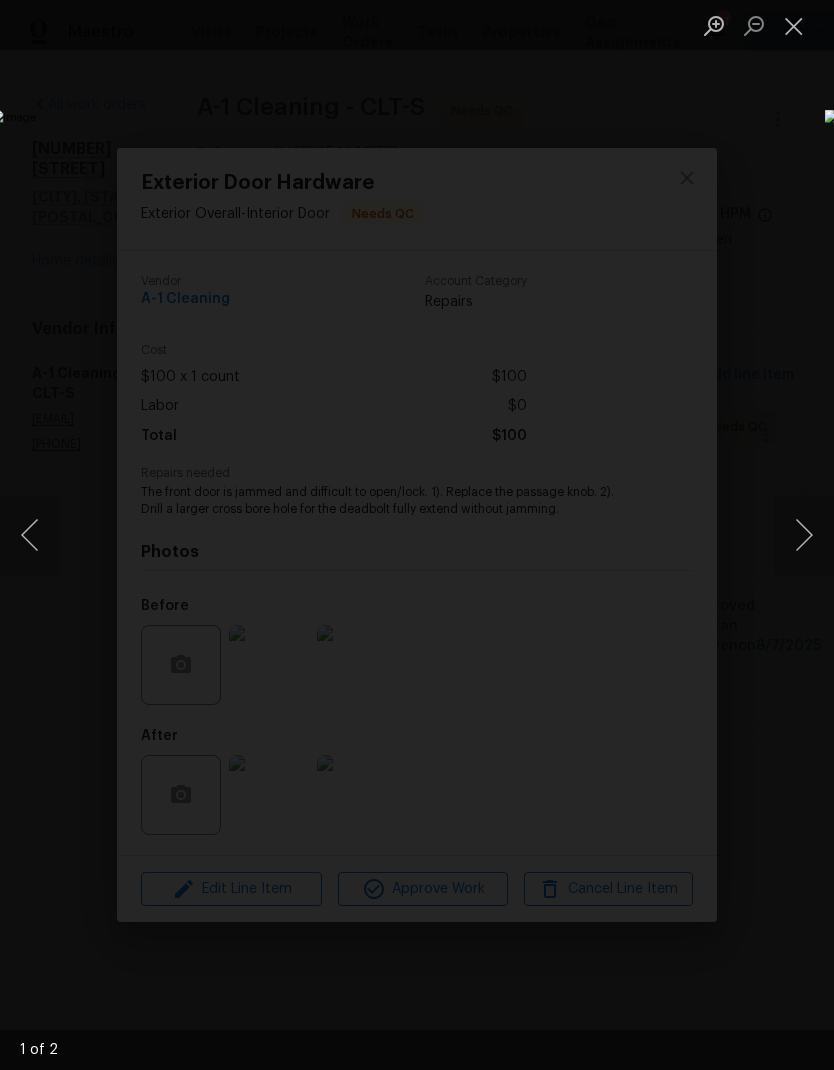 click at bounding box center (794, 25) 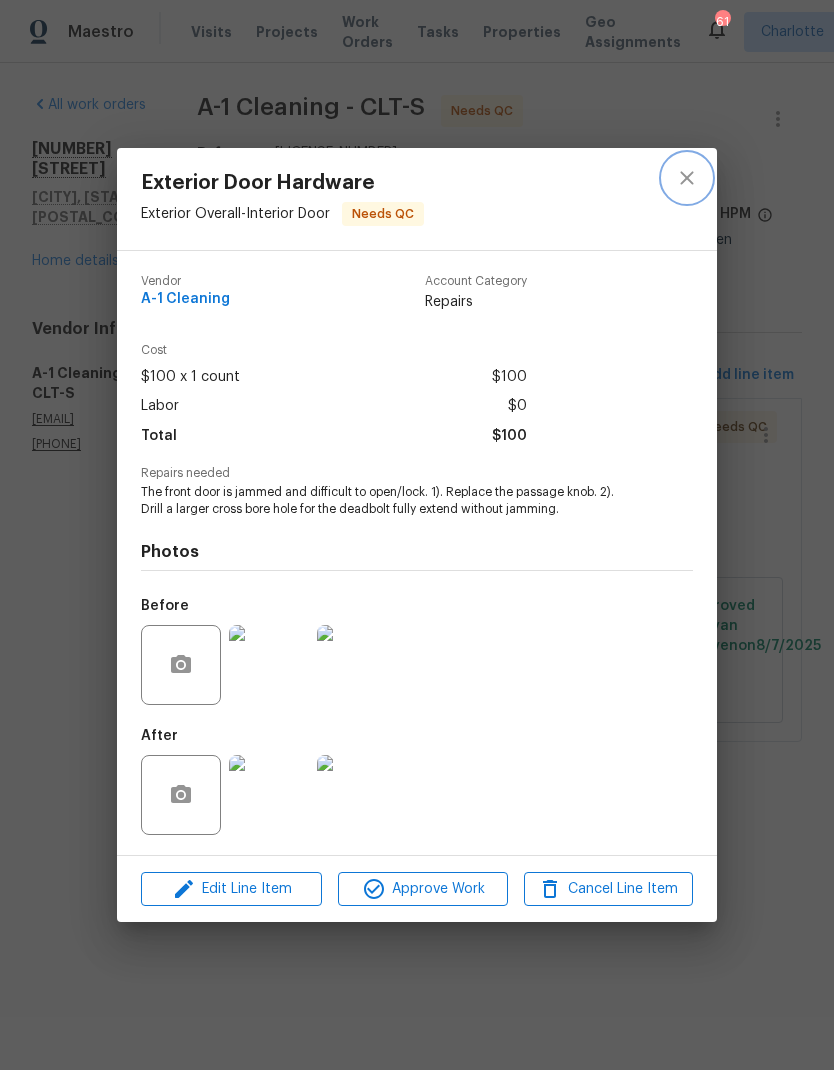 click at bounding box center (687, 178) 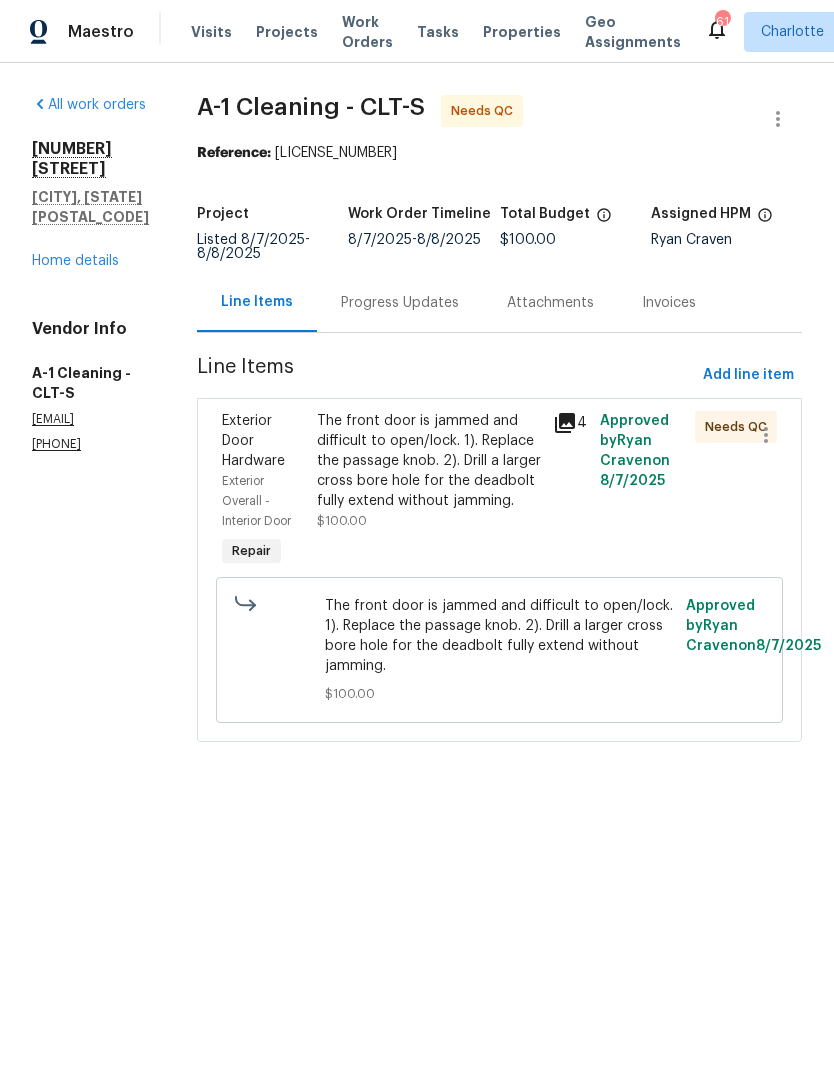 click on "The front door is jammed and difficult to open/lock.
1). Replace the passage knob.
2). Drill a larger cross bore hole for the deadbolt fully extend without jamming." at bounding box center [429, 461] 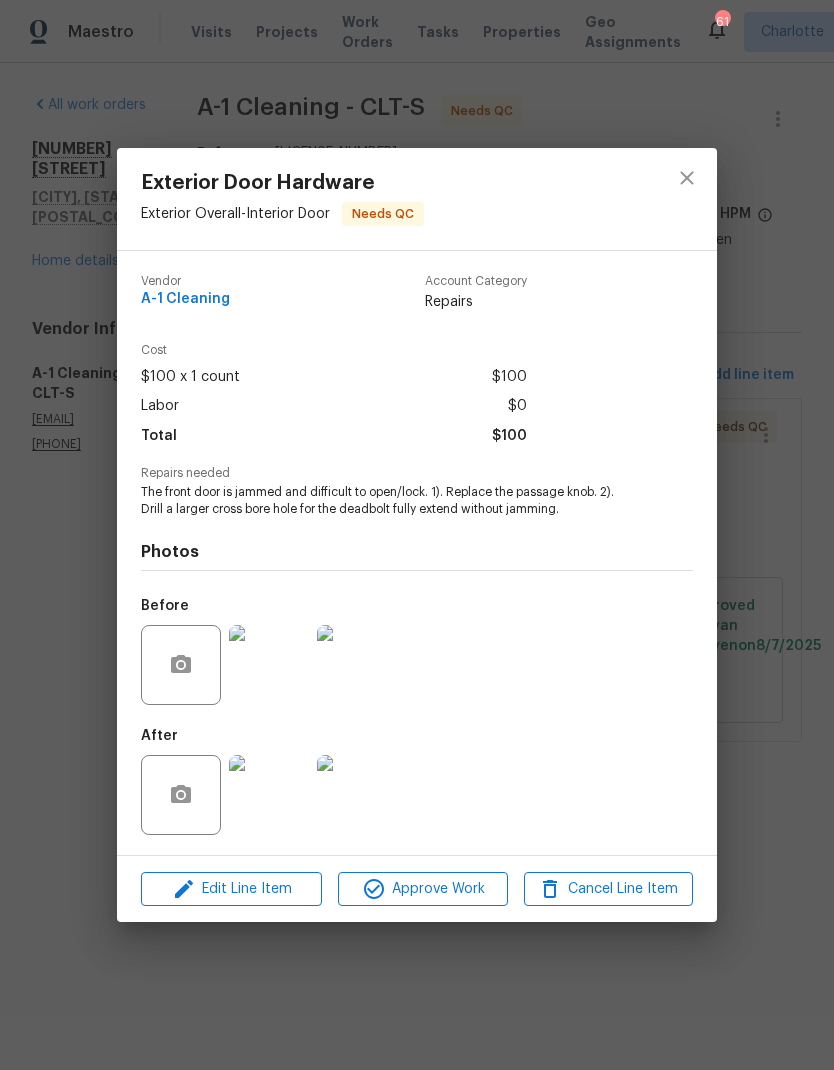 click at bounding box center [269, 665] 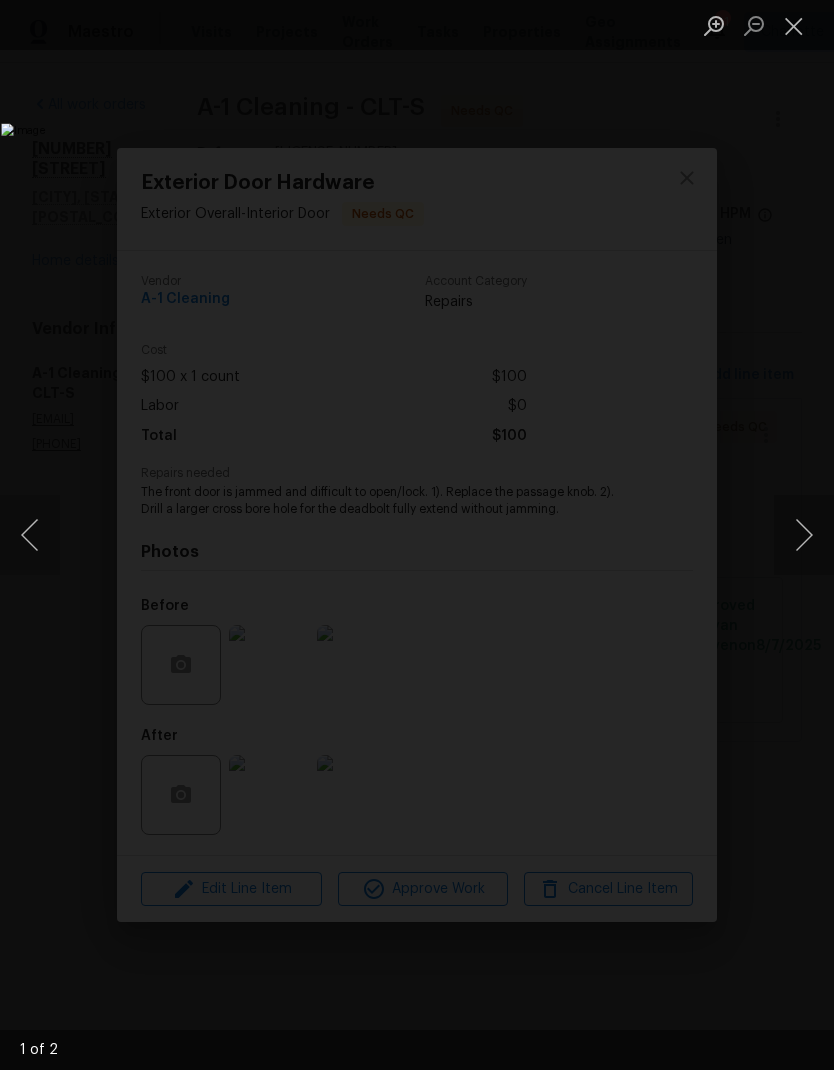 click at bounding box center [322, 534] 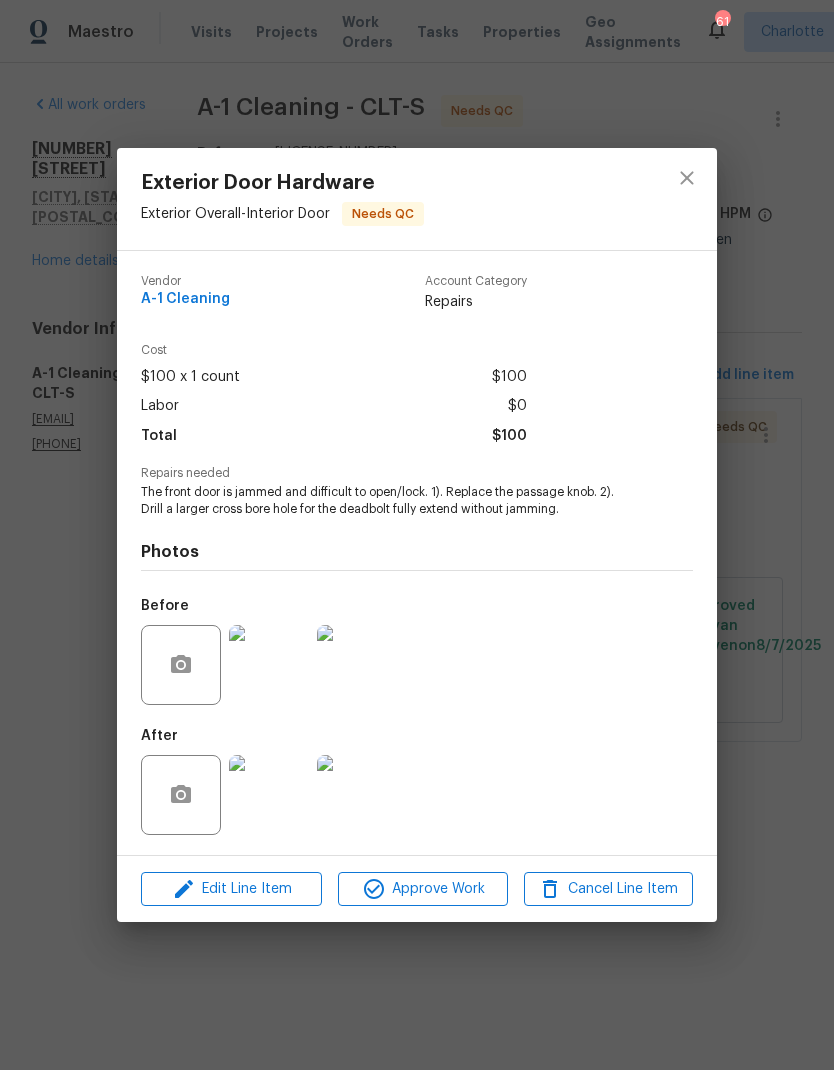 click at bounding box center [269, 795] 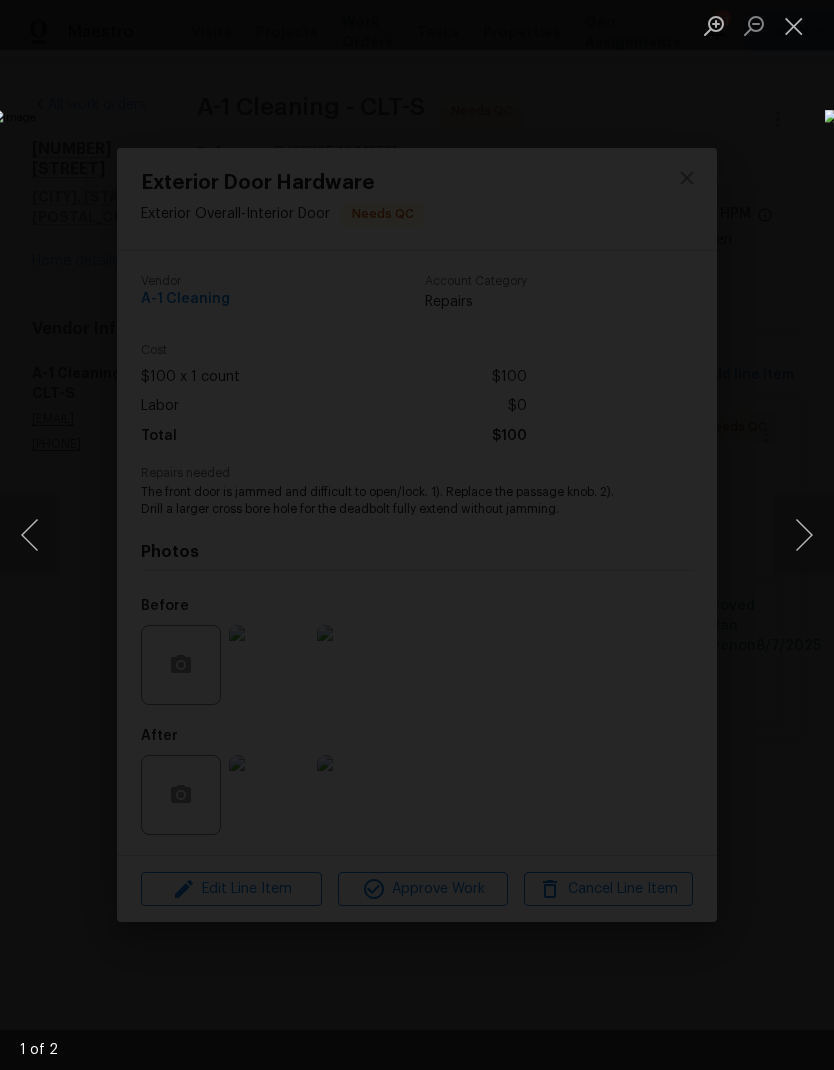 click at bounding box center (804, 535) 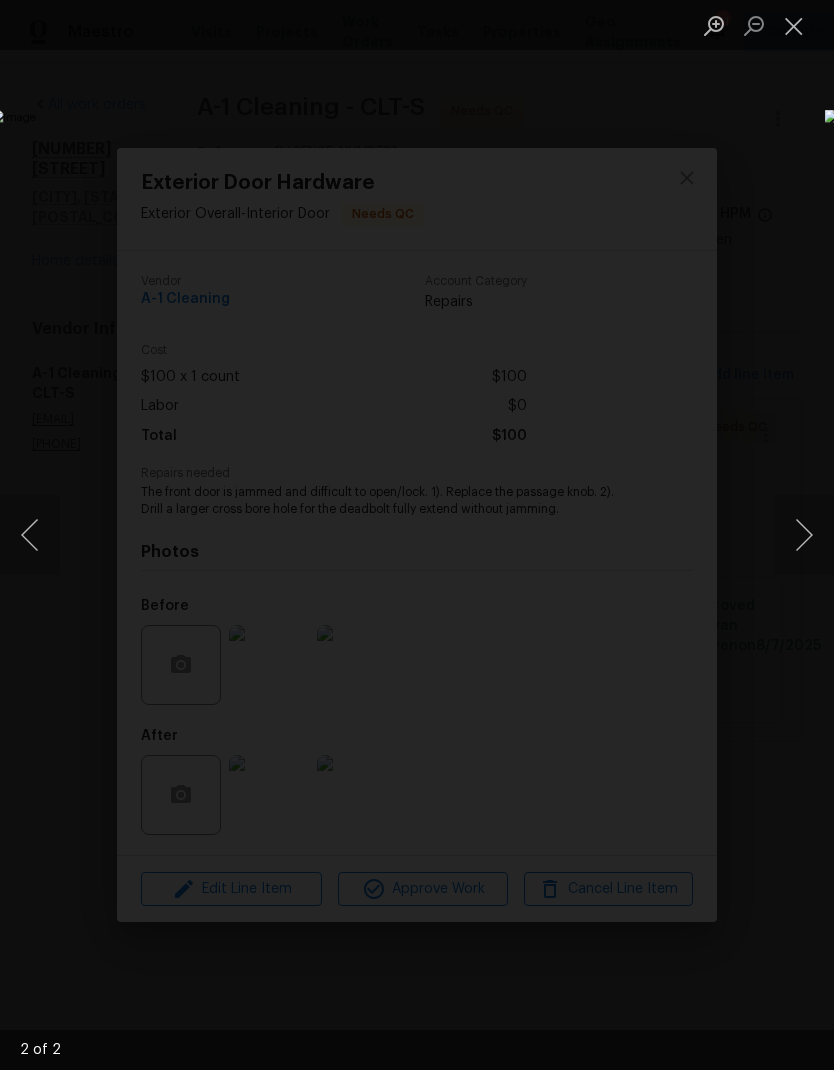 click at bounding box center [804, 535] 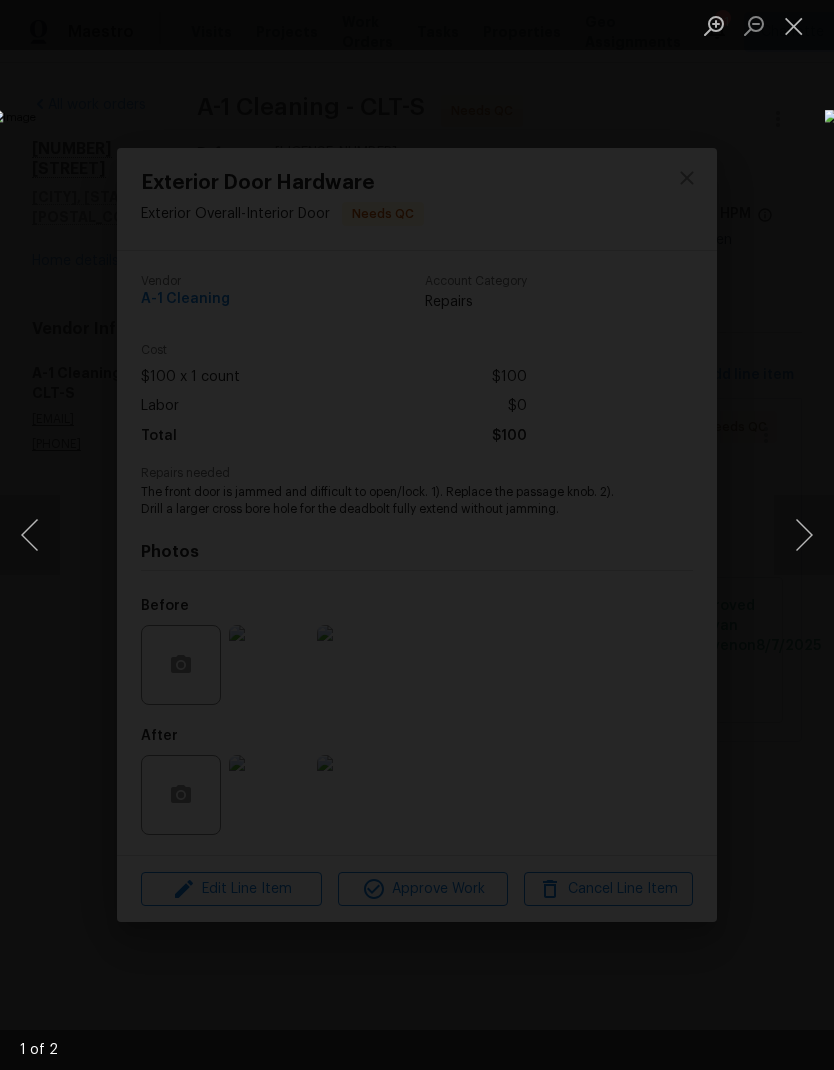 click at bounding box center [804, 535] 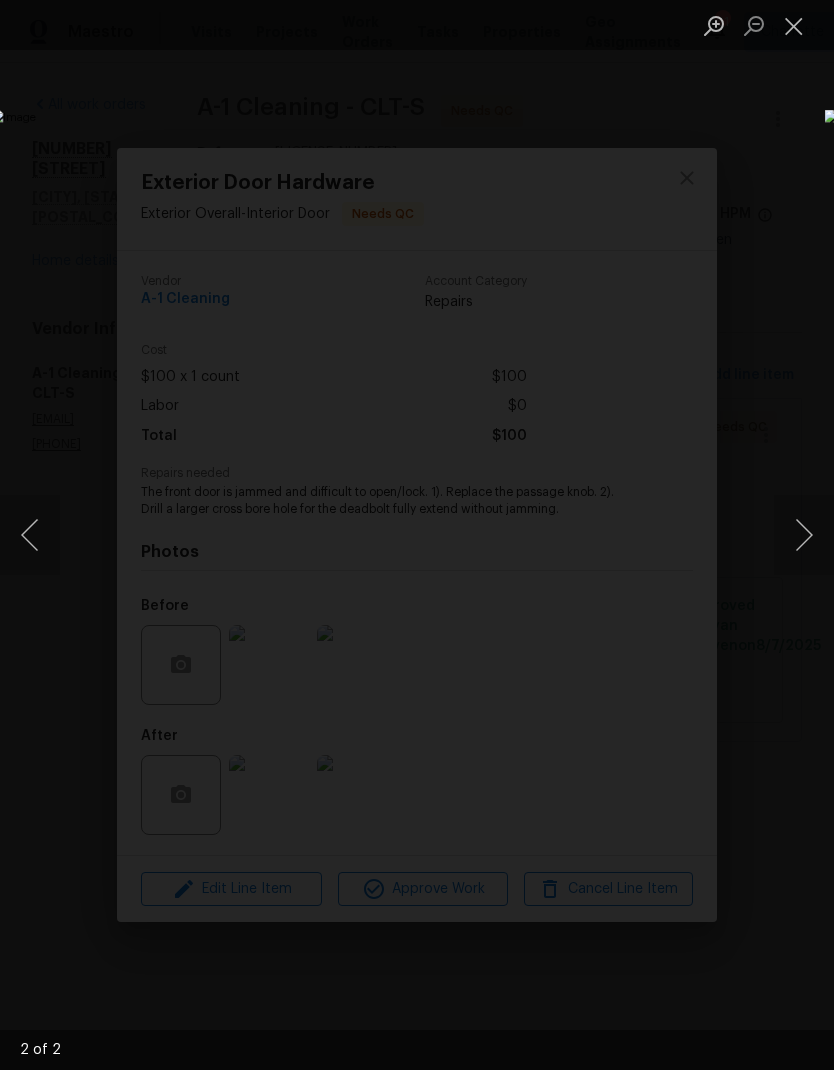 click at bounding box center (794, 25) 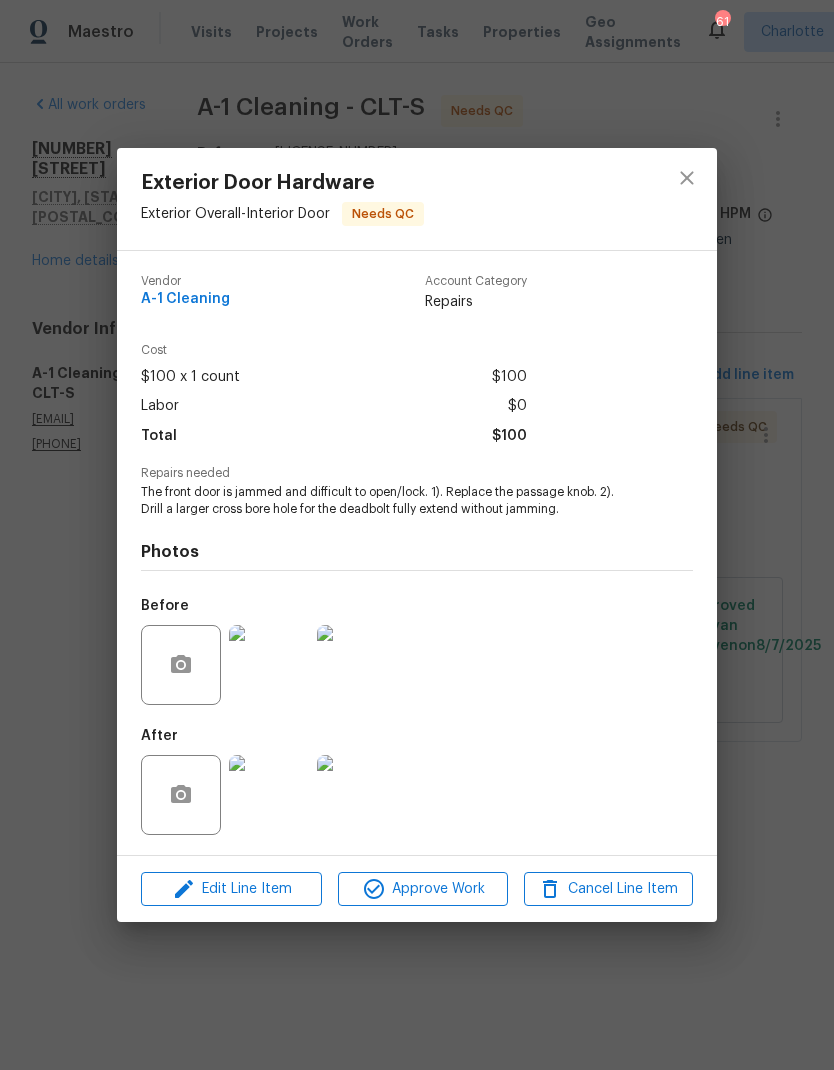 click at bounding box center [357, 665] 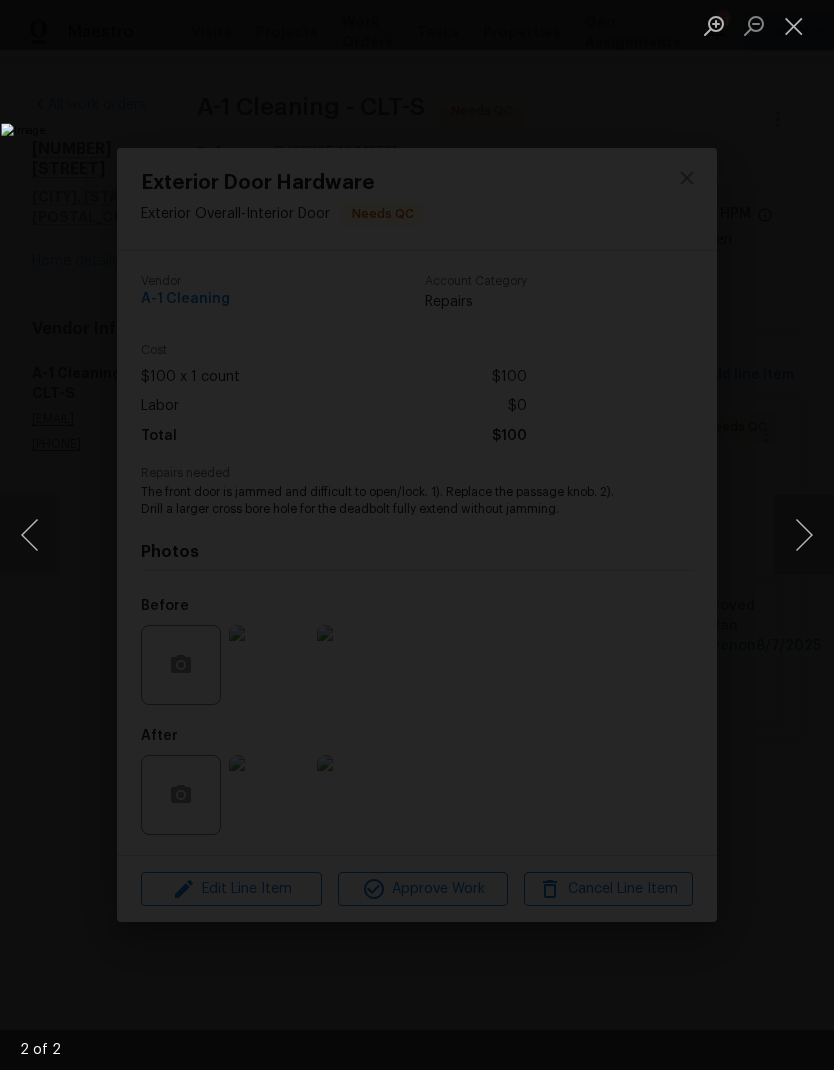 click at bounding box center (794, 25) 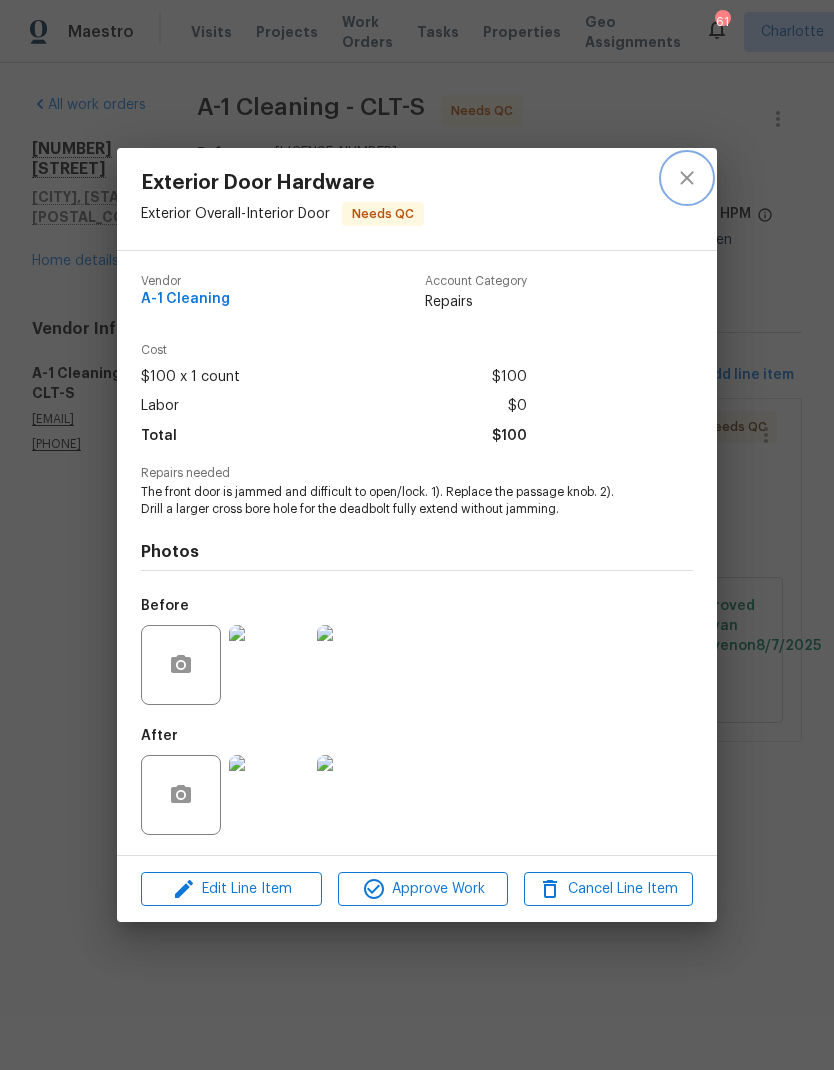 click at bounding box center [687, 178] 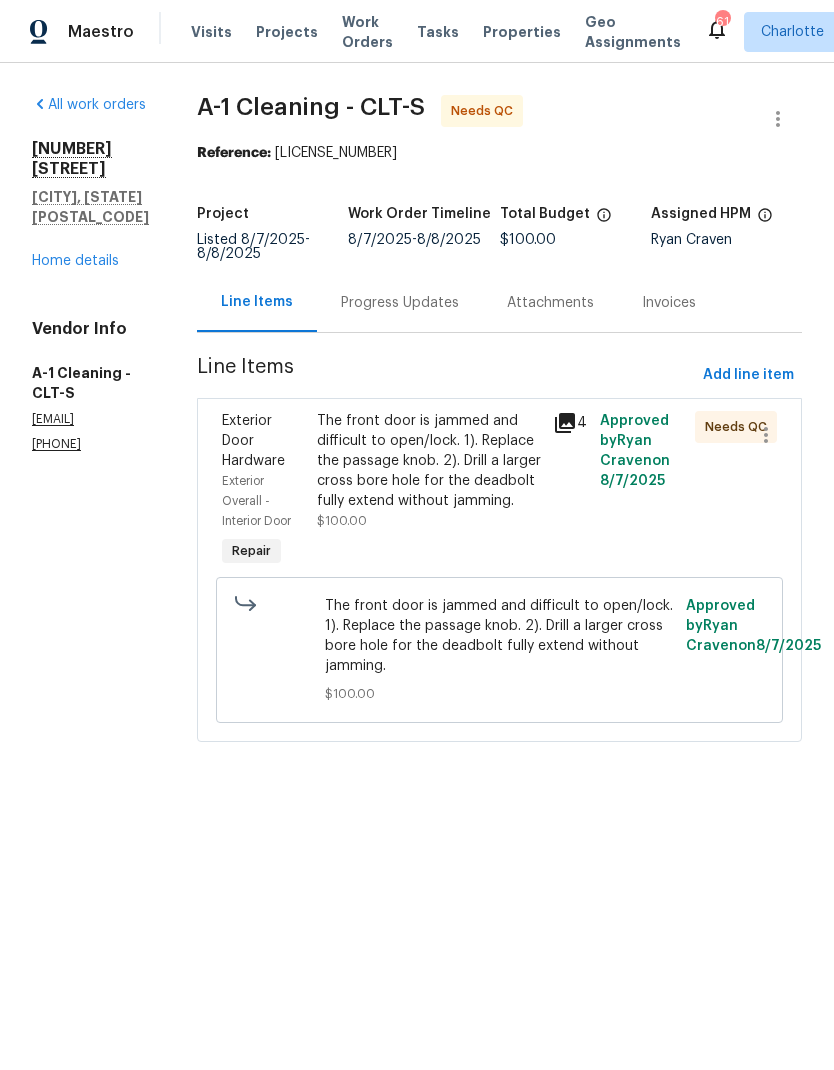 click on "The front door is jammed and difficult to open/lock.
1). Replace the passage knob.
2). Drill a larger cross bore hole for the deadbolt fully extend without jamming." at bounding box center (429, 461) 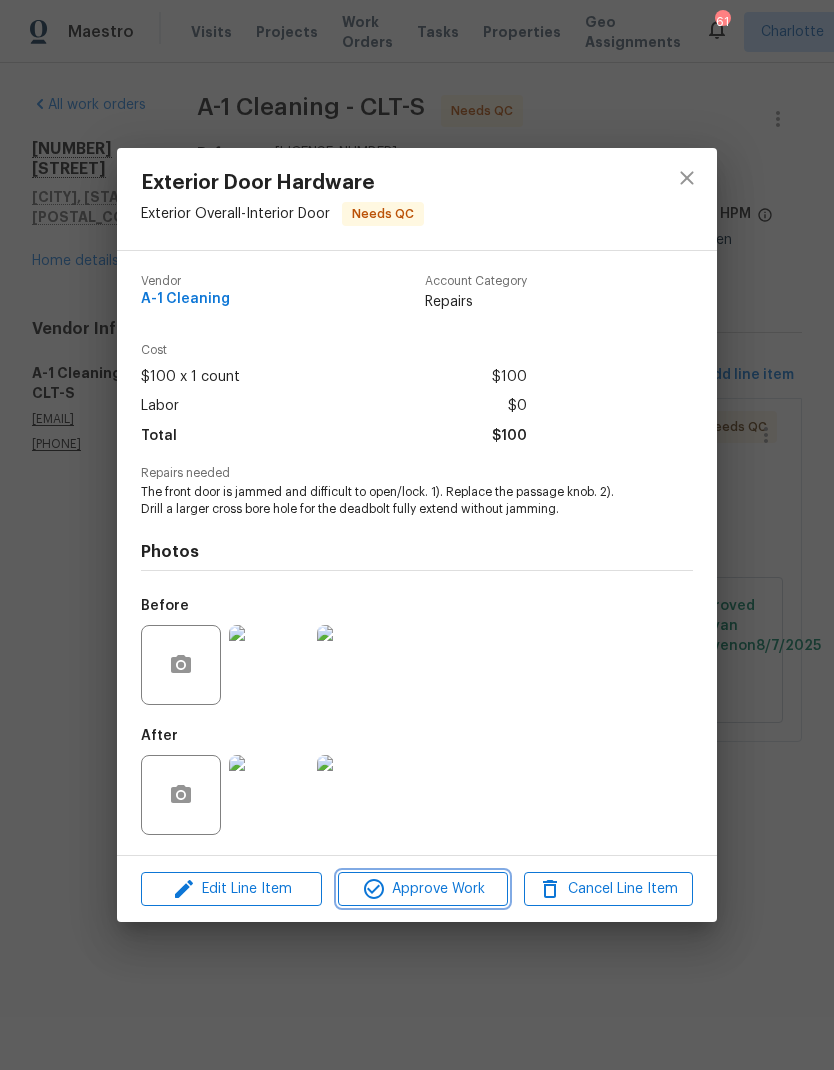 click on "Approve Work" at bounding box center [422, 889] 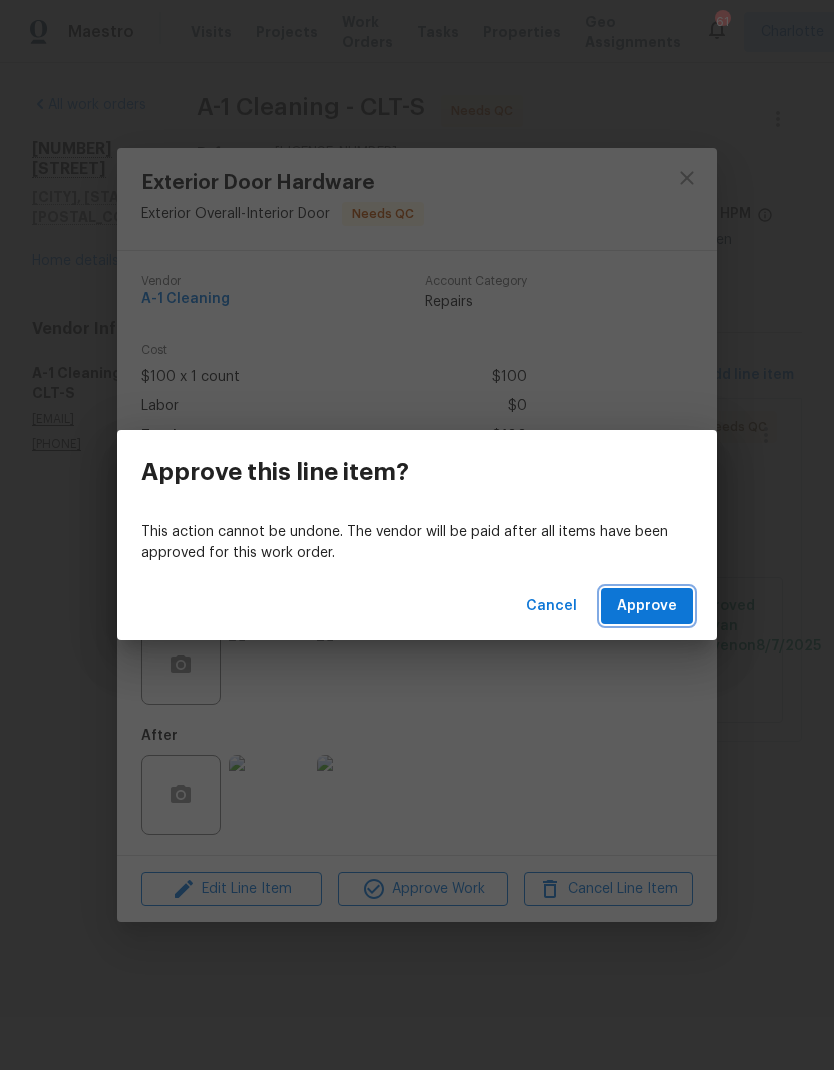 click on "Approve" at bounding box center (647, 606) 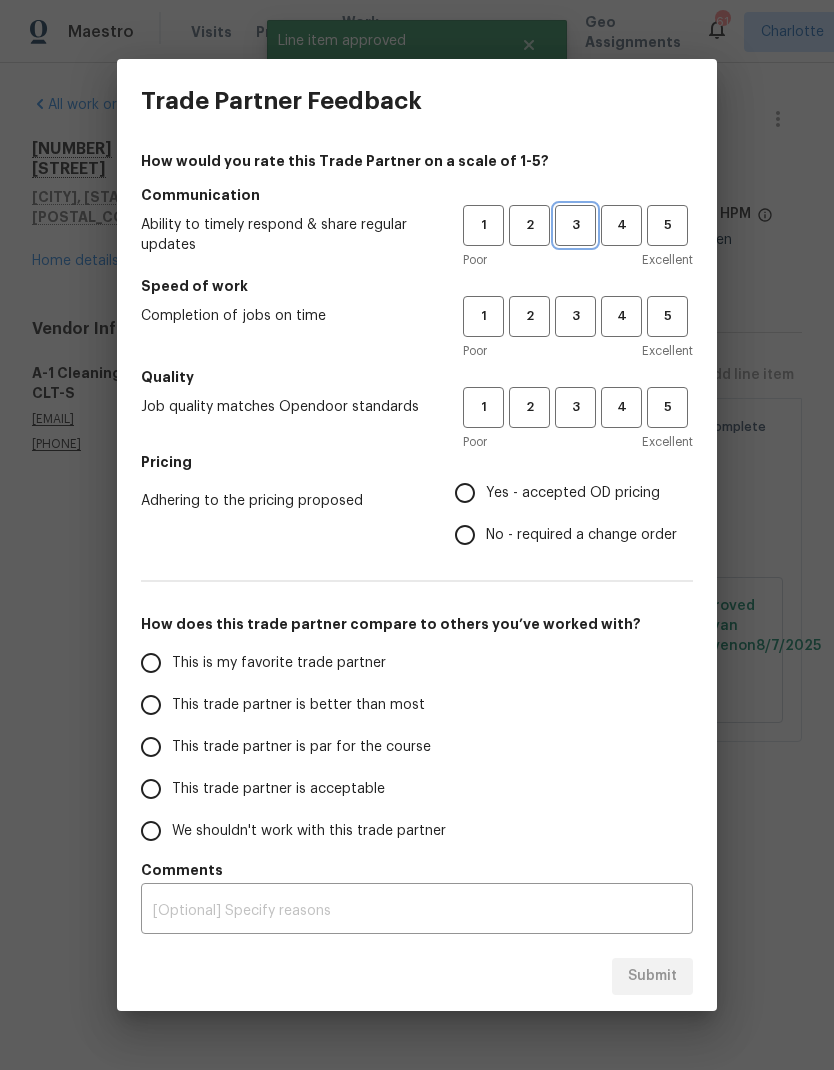 click on "3" at bounding box center [575, 225] 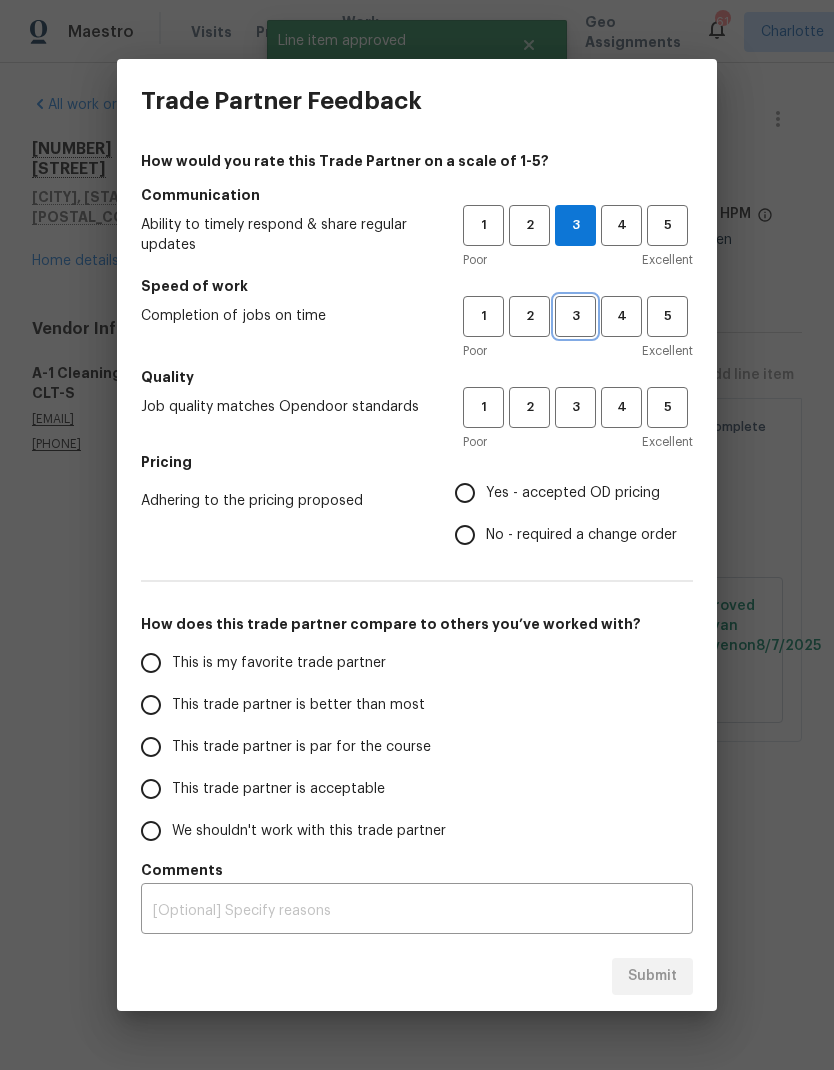 click on "3" at bounding box center [575, 316] 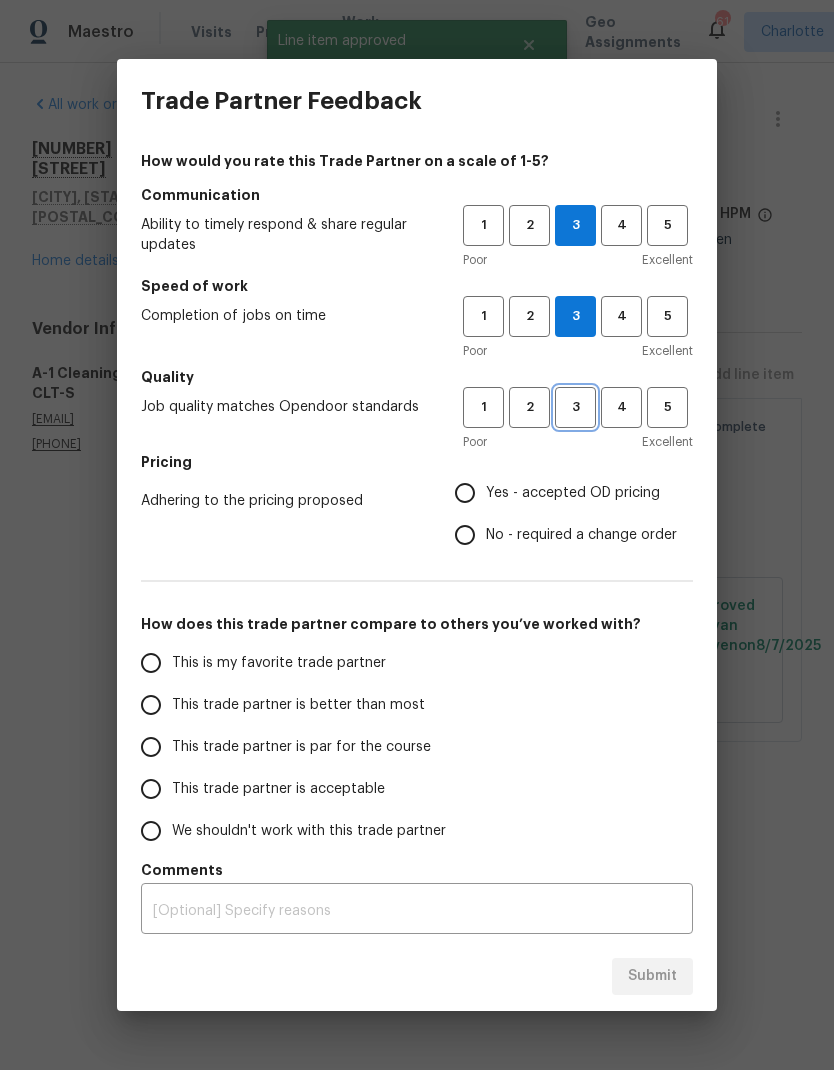 click on "3" at bounding box center [575, 407] 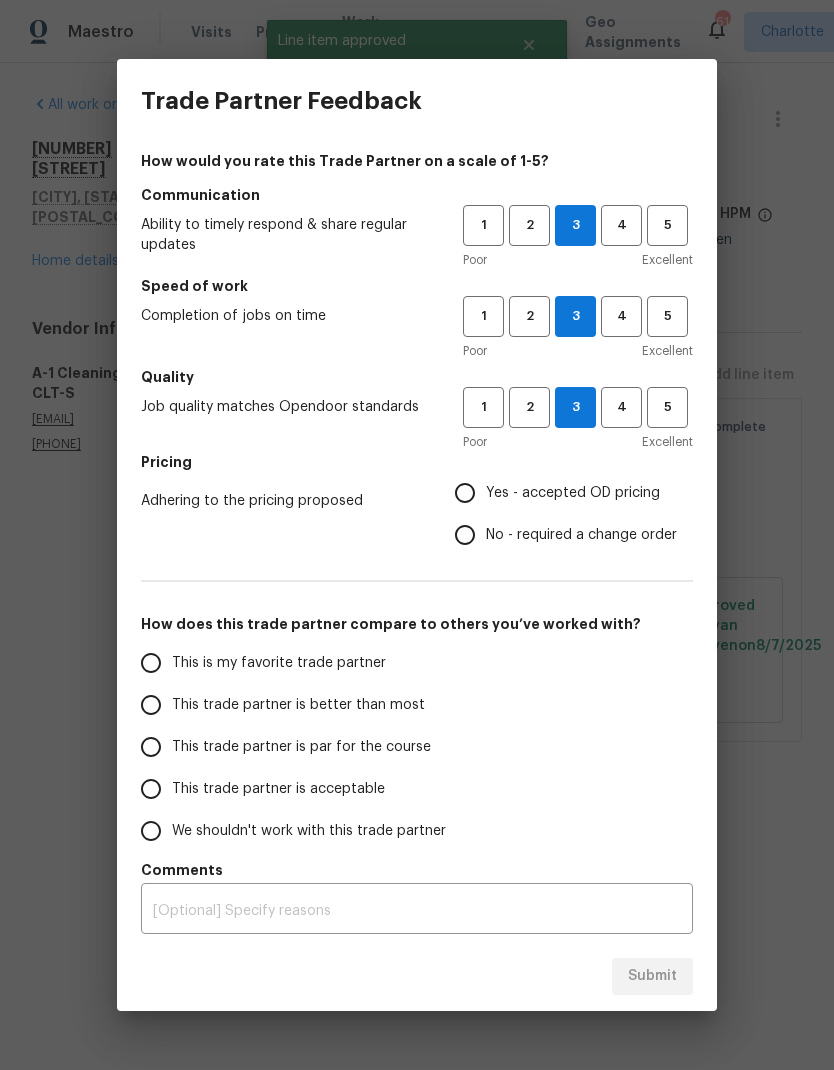 click on "Yes - accepted OD pricing" at bounding box center (465, 493) 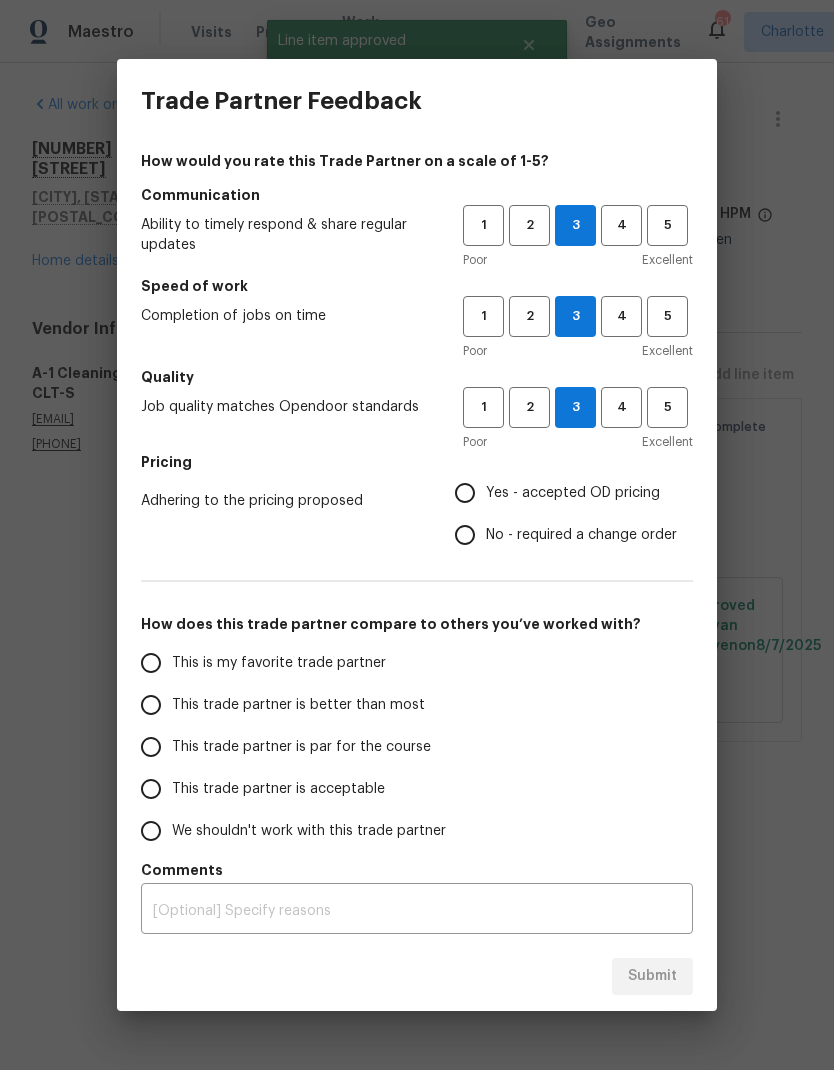 radio on "true" 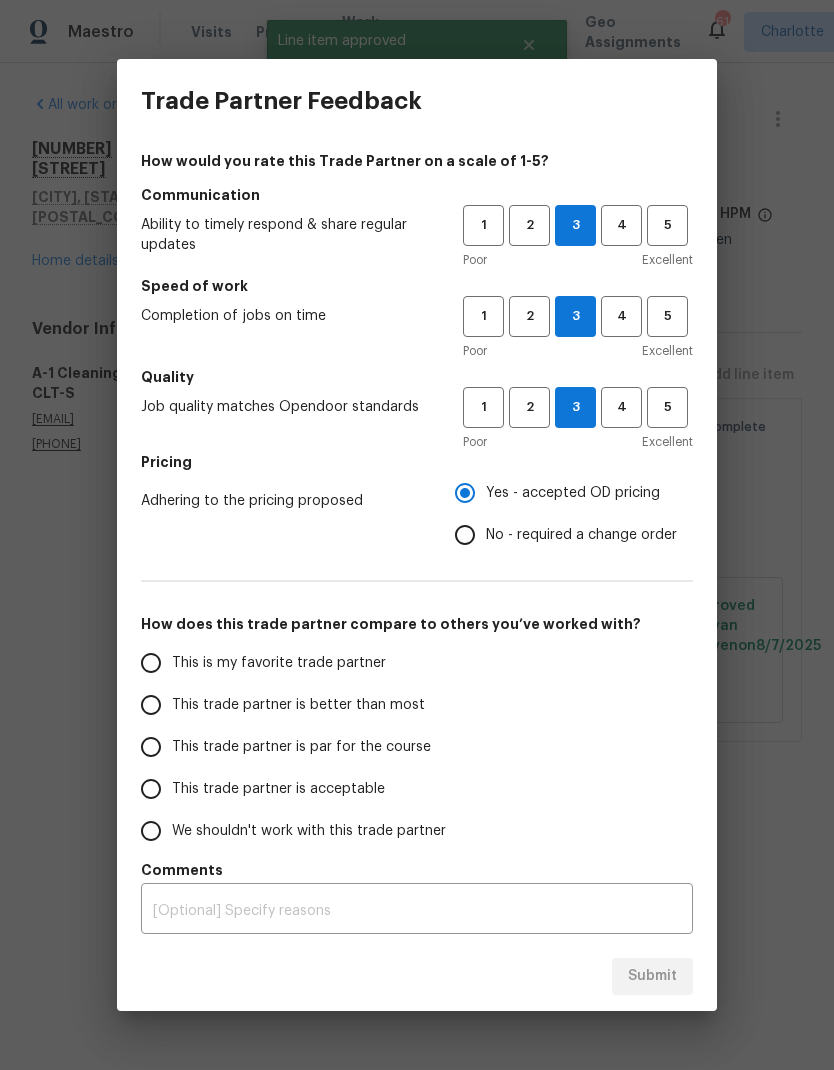 click on "This trade partner is better than most" at bounding box center (151, 705) 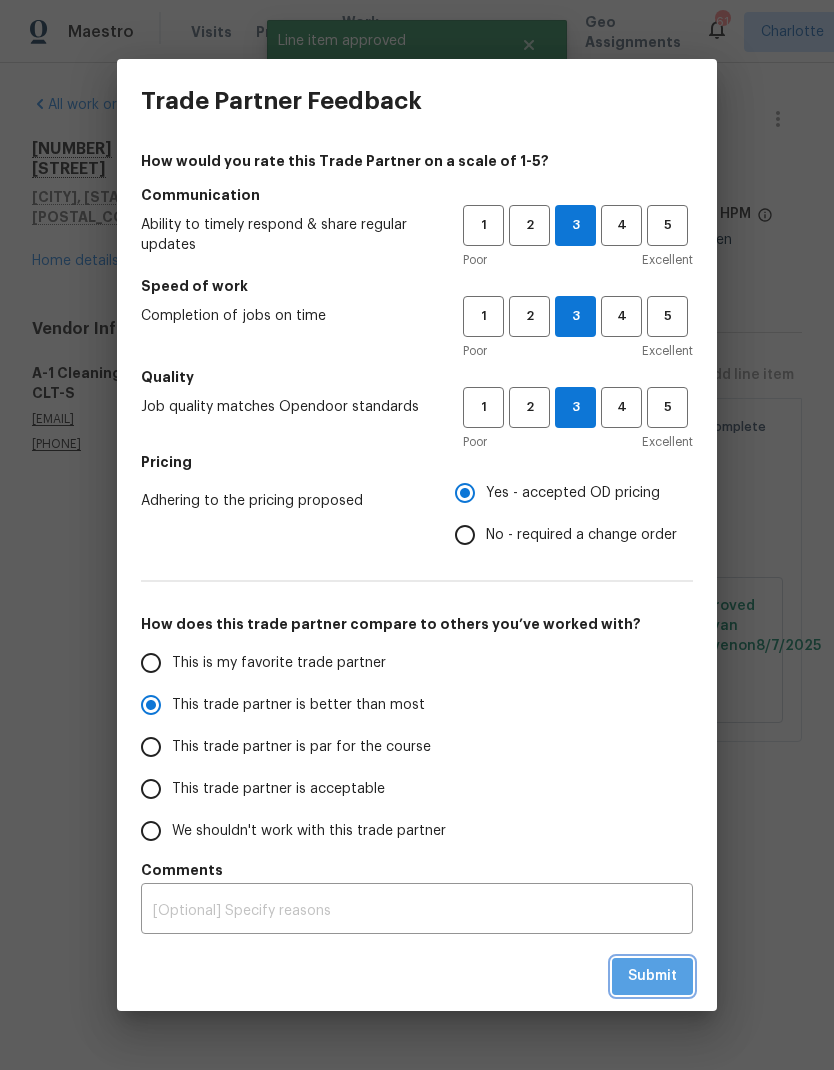 click on "Submit" at bounding box center (652, 976) 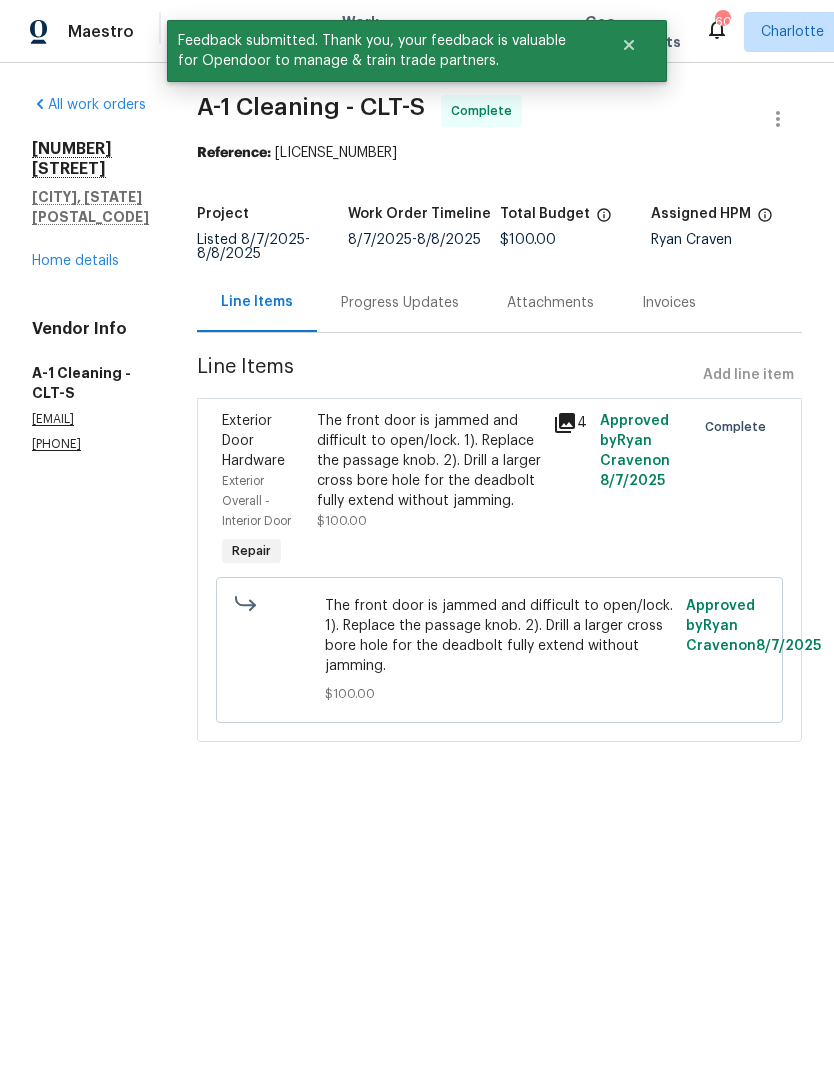 click on "Maestro" at bounding box center [101, 32] 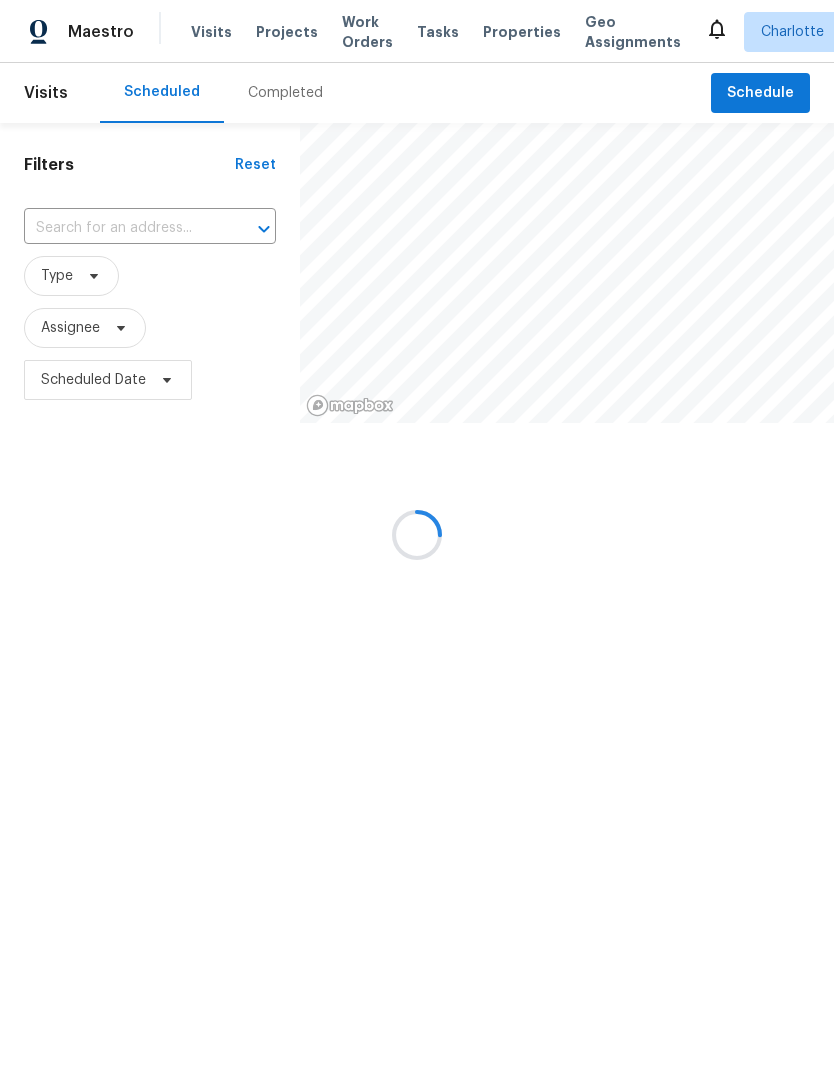scroll, scrollTop: 0, scrollLeft: 0, axis: both 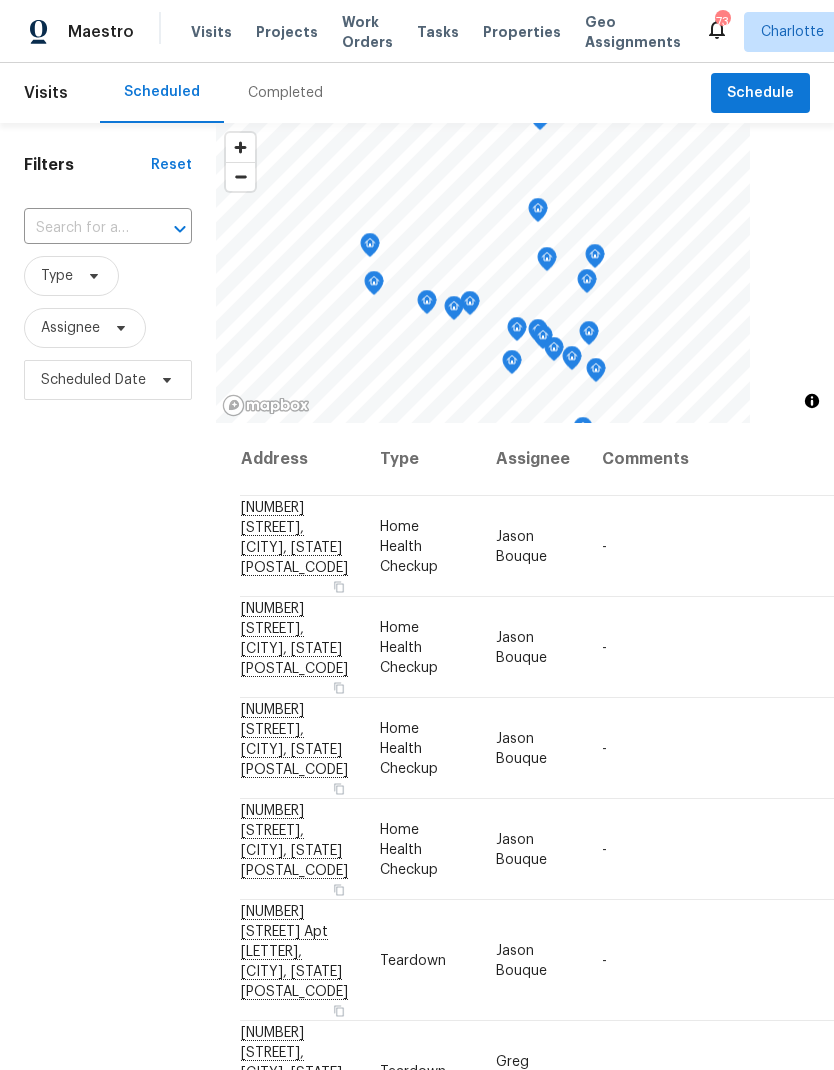 click on "Filters Reset ​ Type Assignee Scheduled Date" at bounding box center (108, 701) 